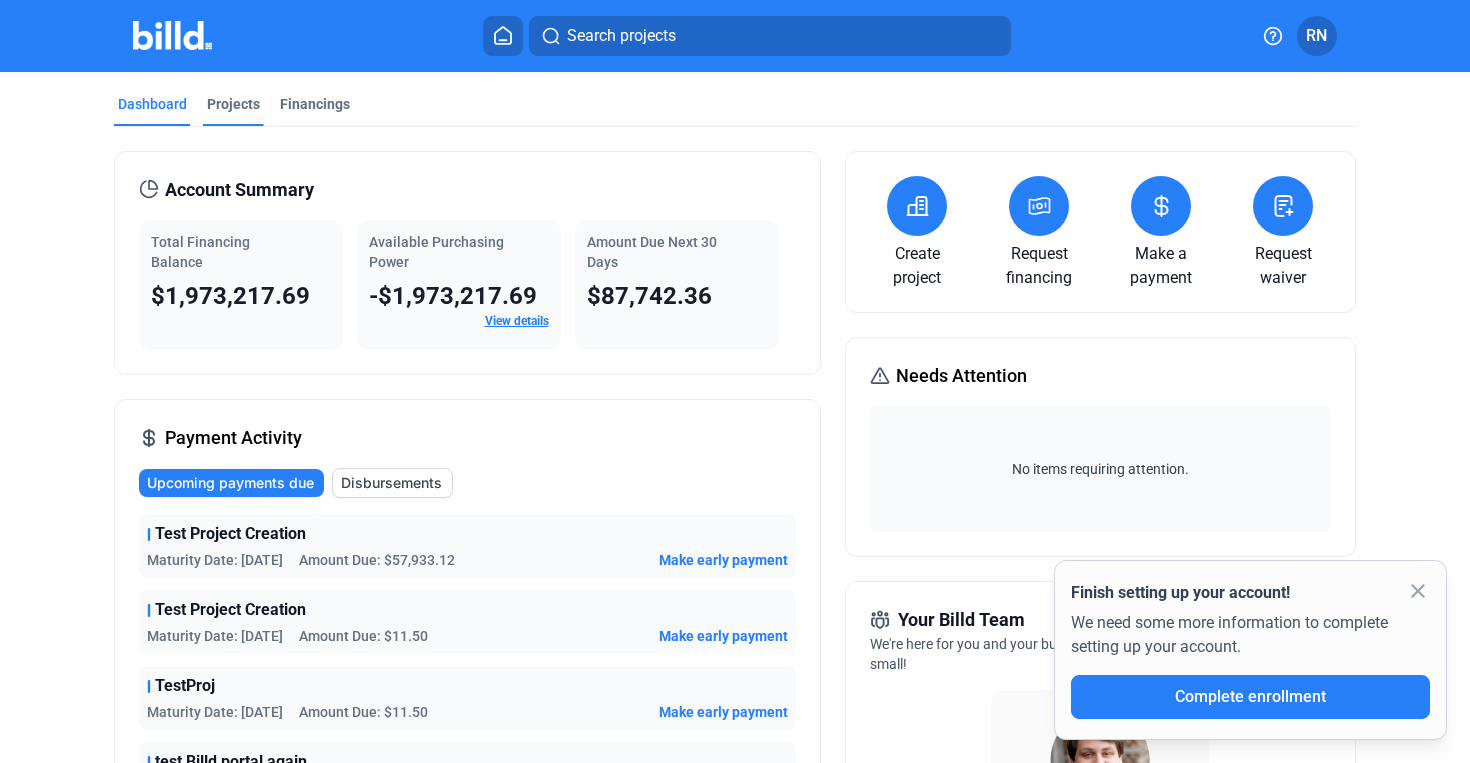 scroll, scrollTop: 0, scrollLeft: 0, axis: both 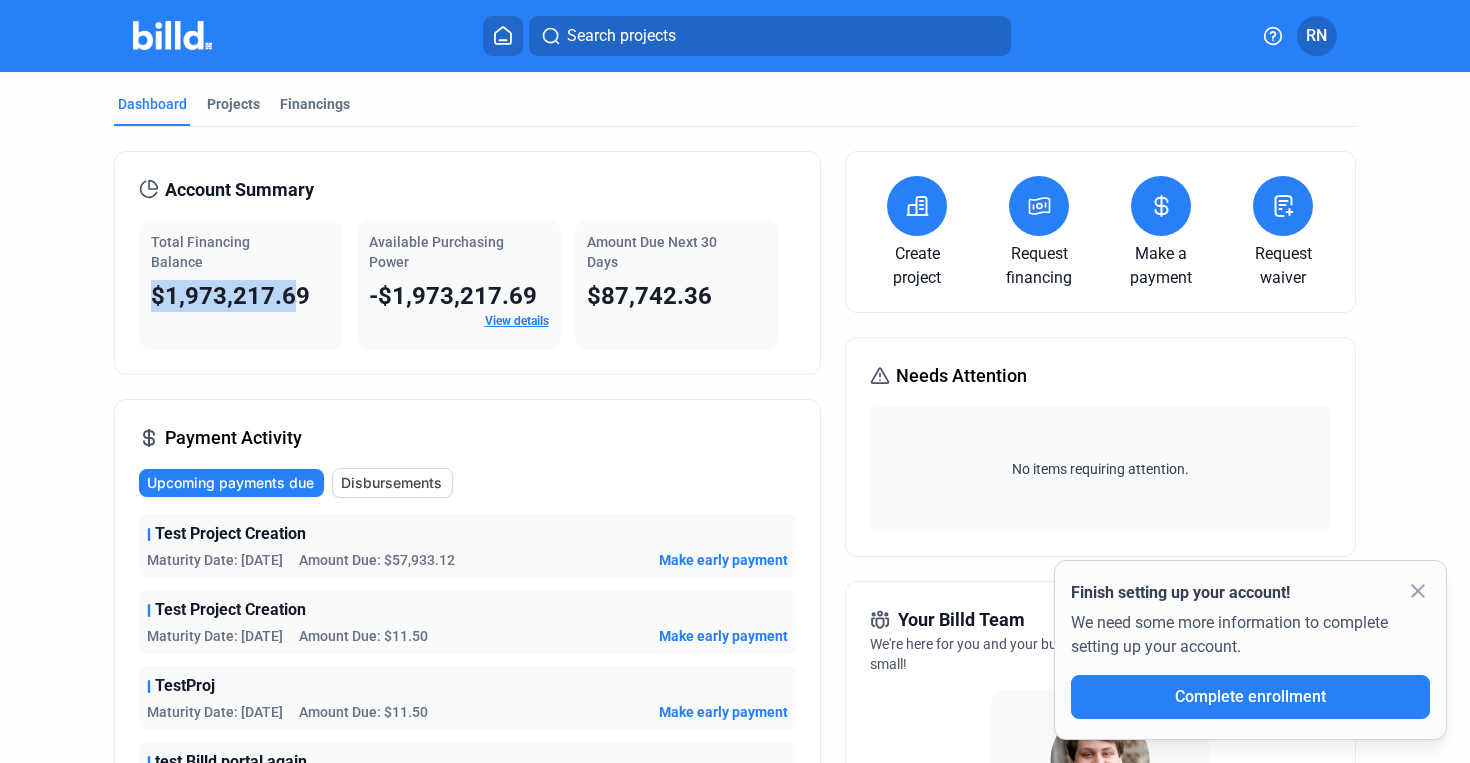 drag, startPoint x: 148, startPoint y: 301, endPoint x: 297, endPoint y: 301, distance: 149 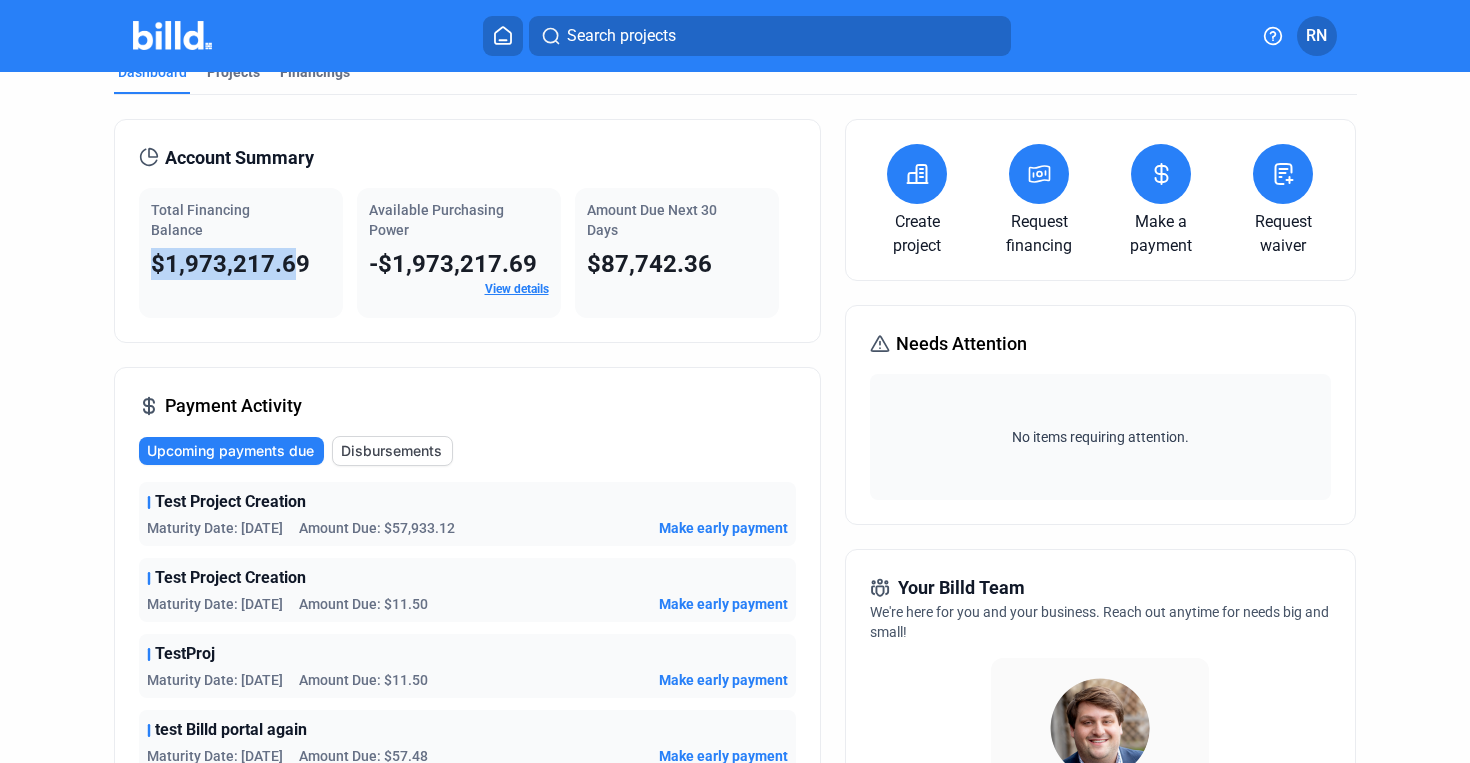scroll, scrollTop: 0, scrollLeft: 0, axis: both 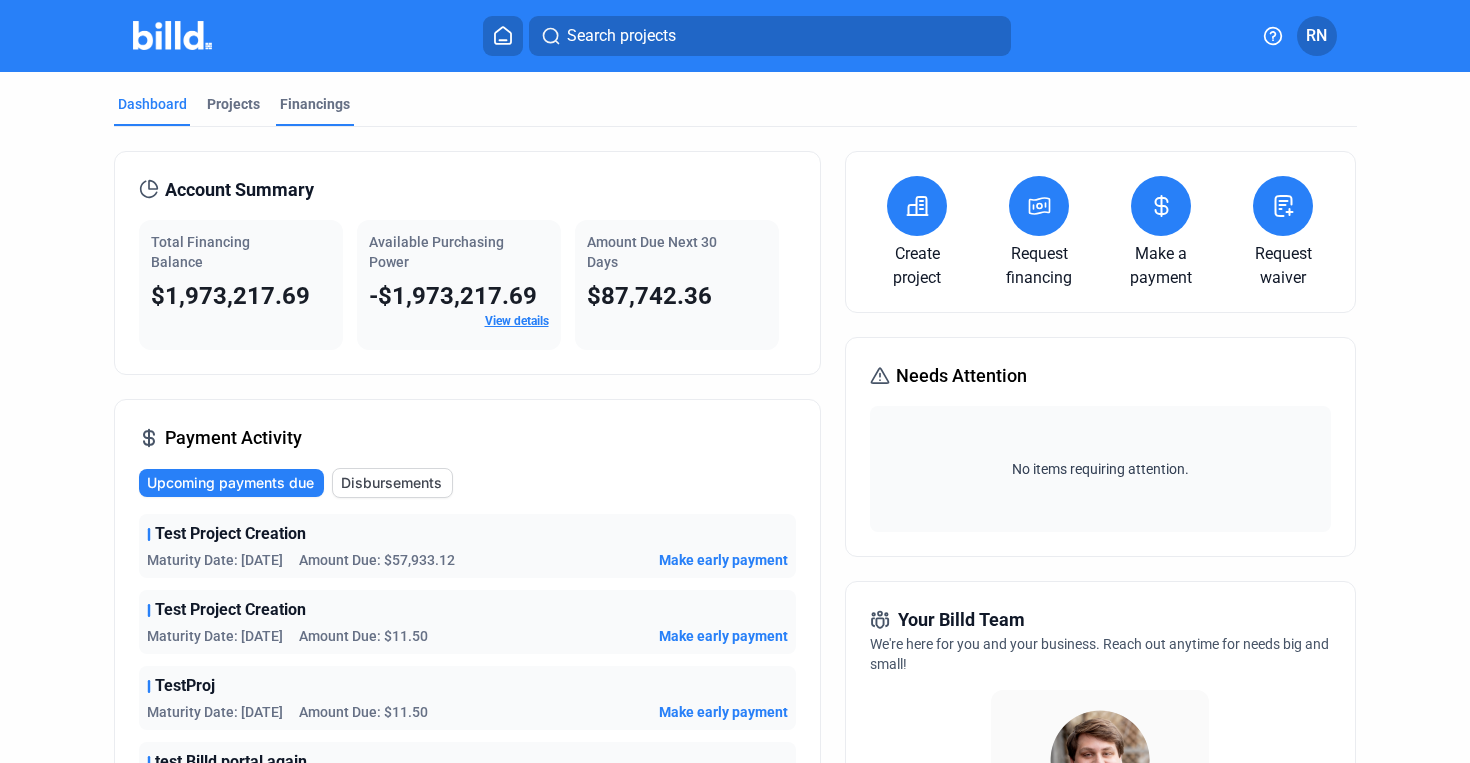 click on "Financings" at bounding box center (315, 104) 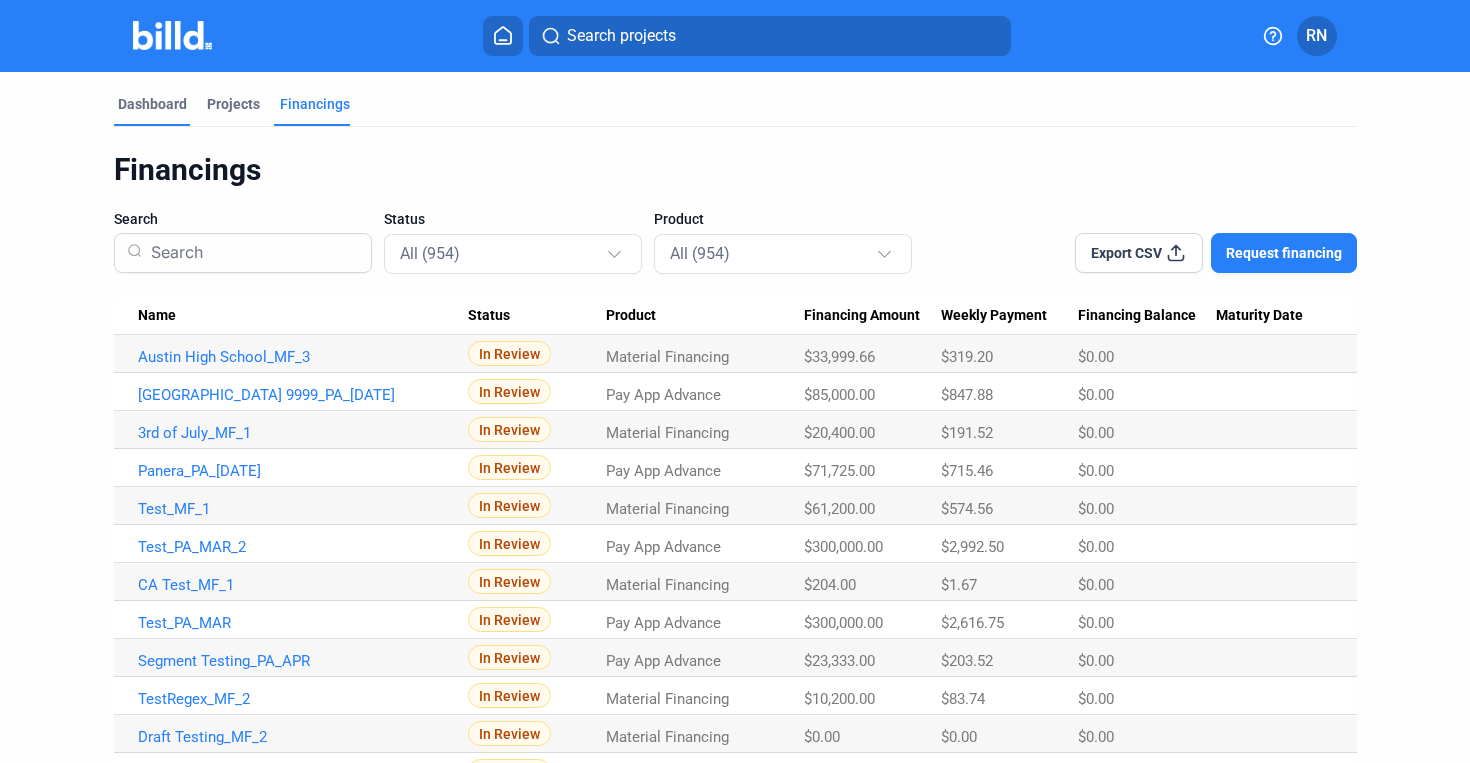 click on "Dashboard" at bounding box center [152, 104] 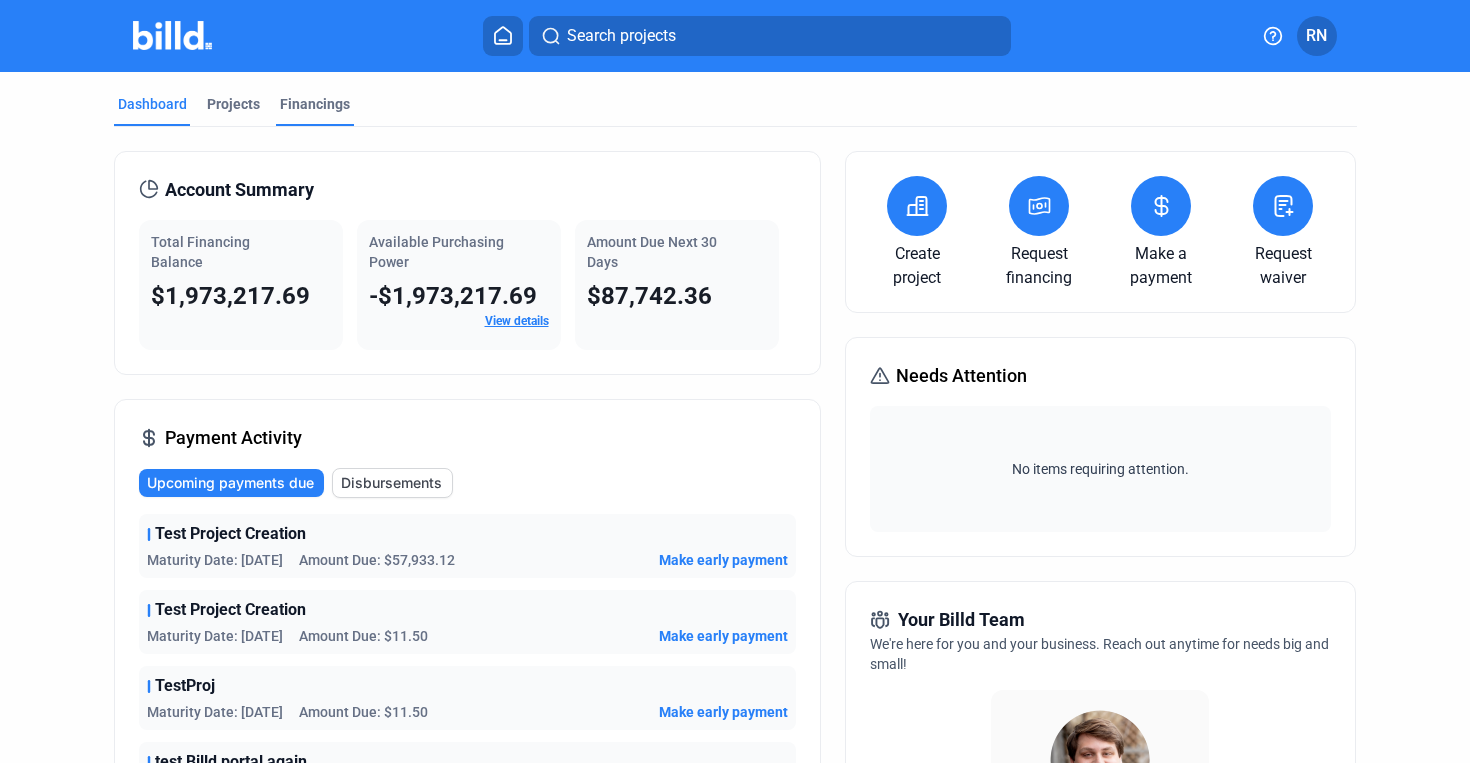 click on "Financings" at bounding box center (315, 104) 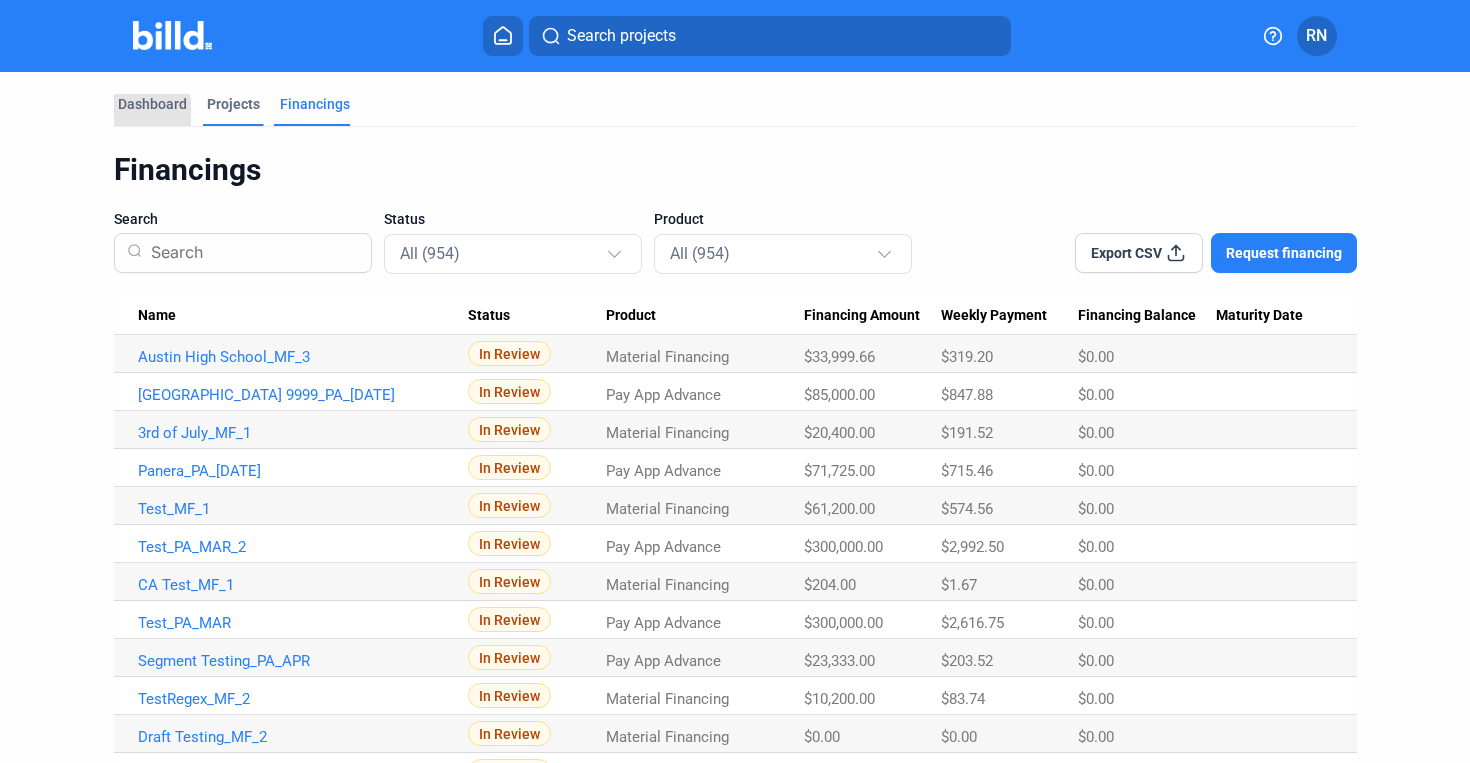 drag, startPoint x: 133, startPoint y: 112, endPoint x: 220, endPoint y: 110, distance: 87.02299 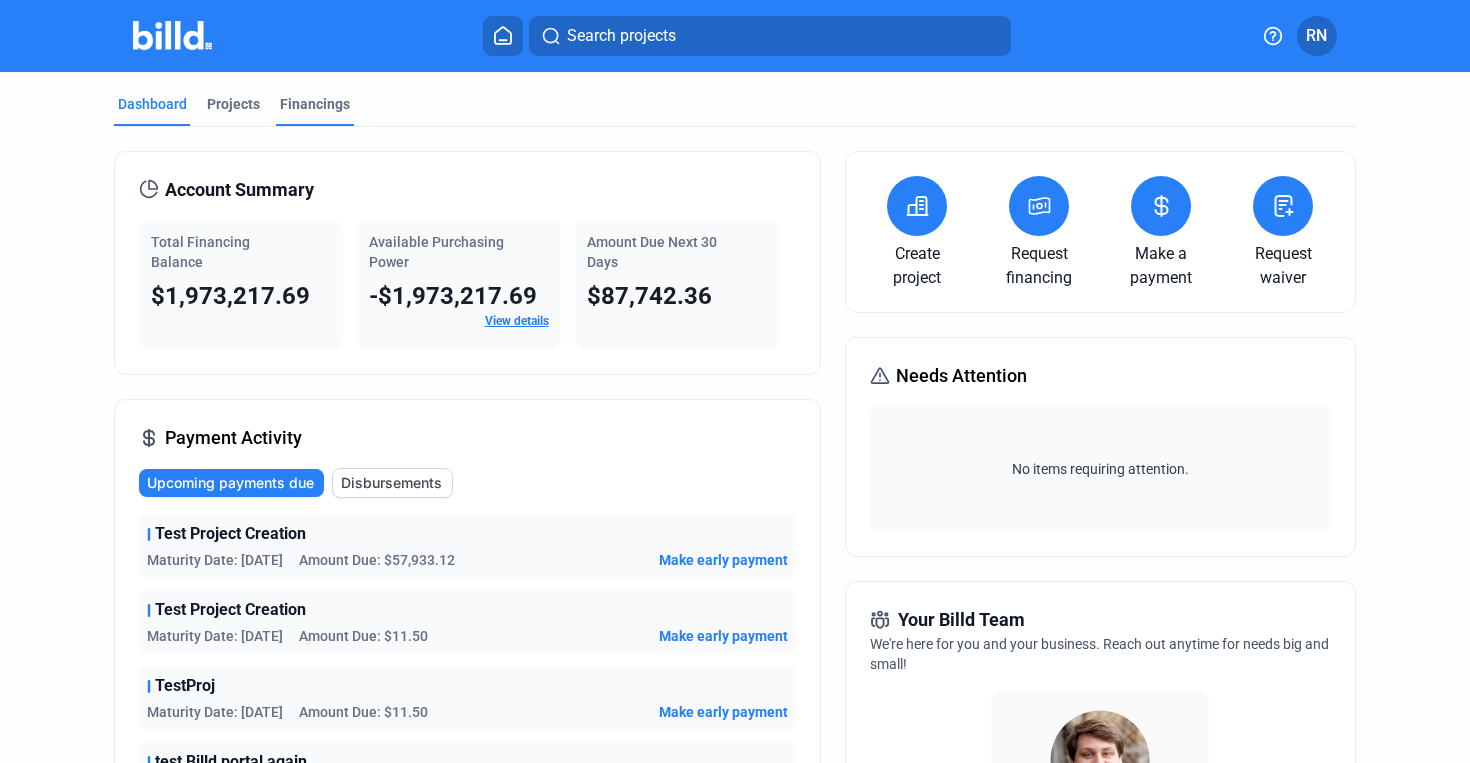 click on "Financings" at bounding box center (315, 104) 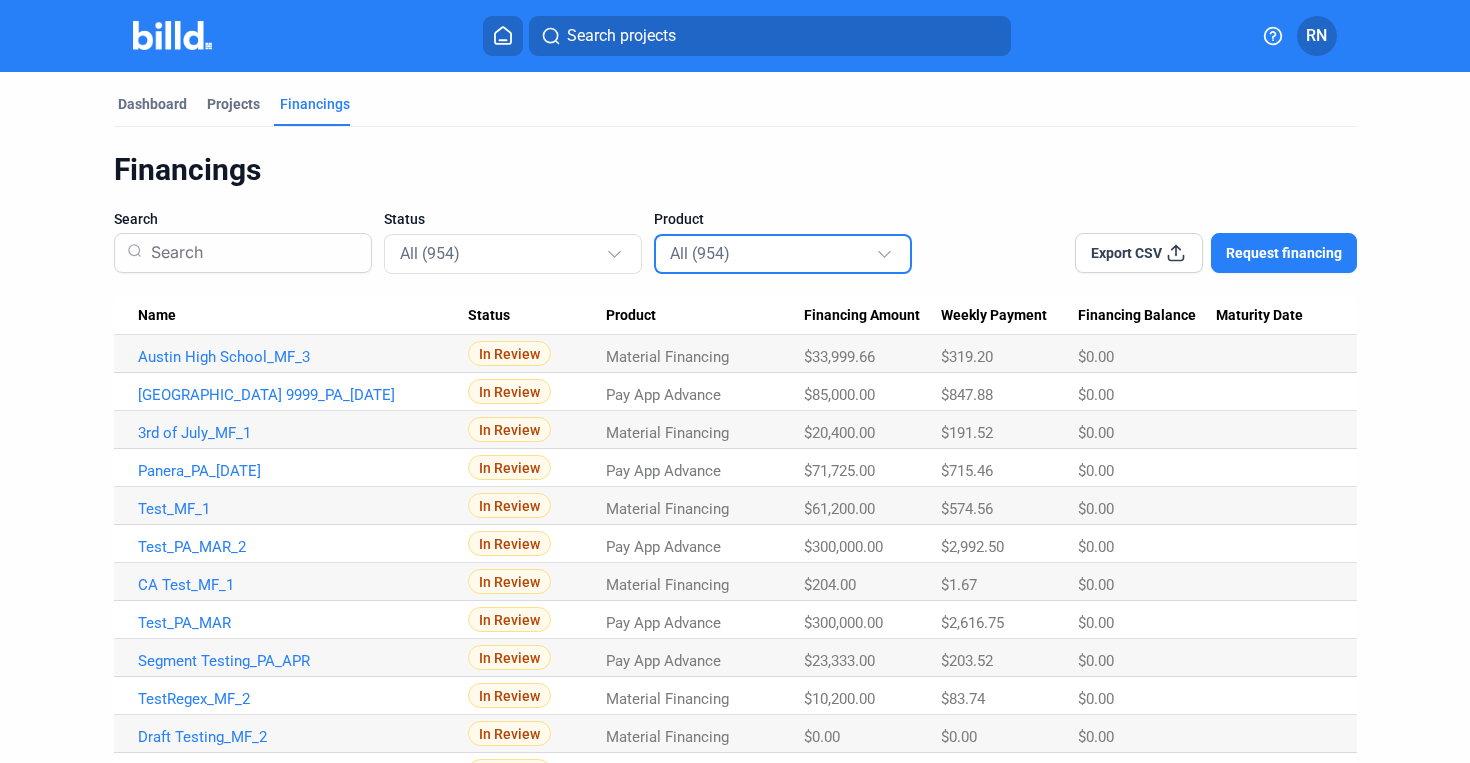 click on "All (954)" at bounding box center (773, 253) 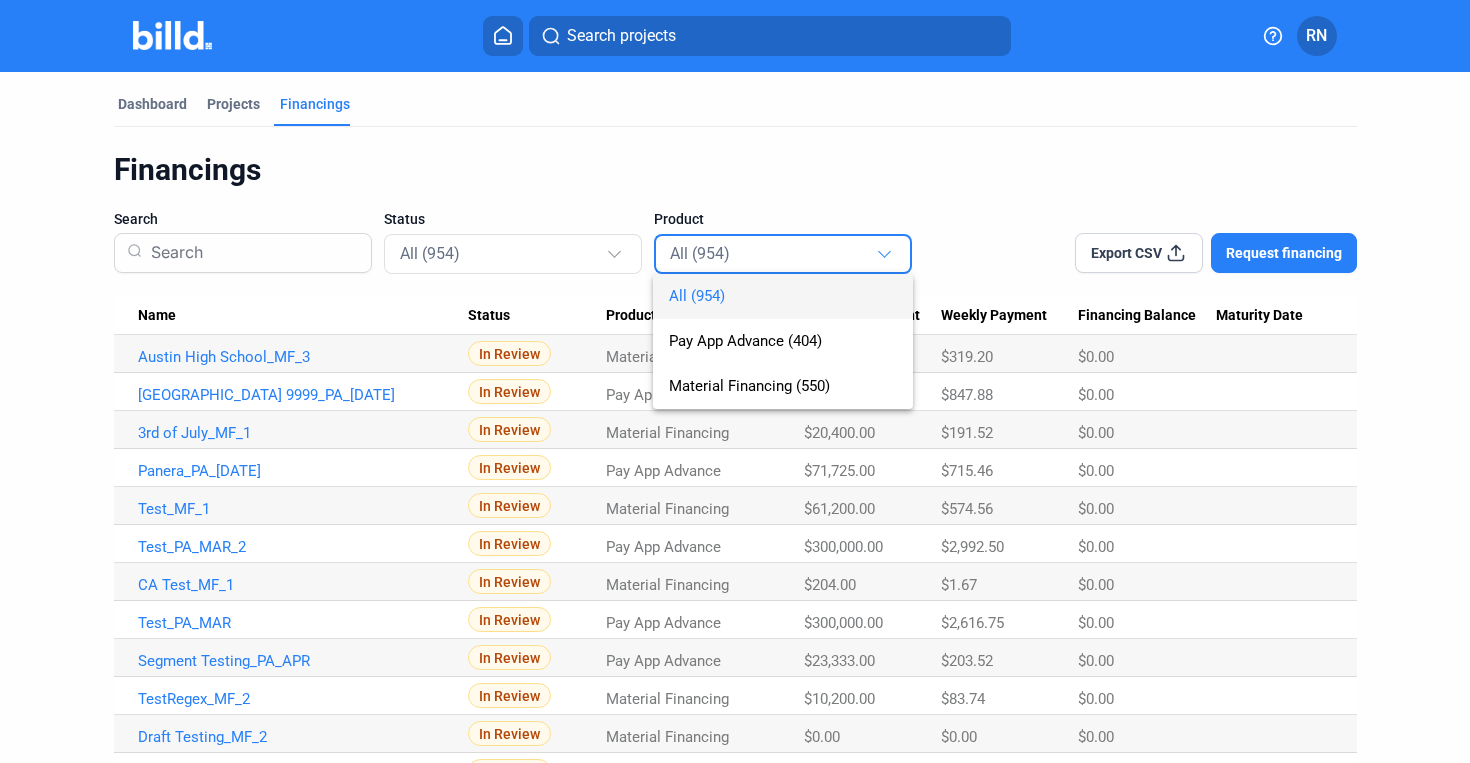 click at bounding box center [735, 381] 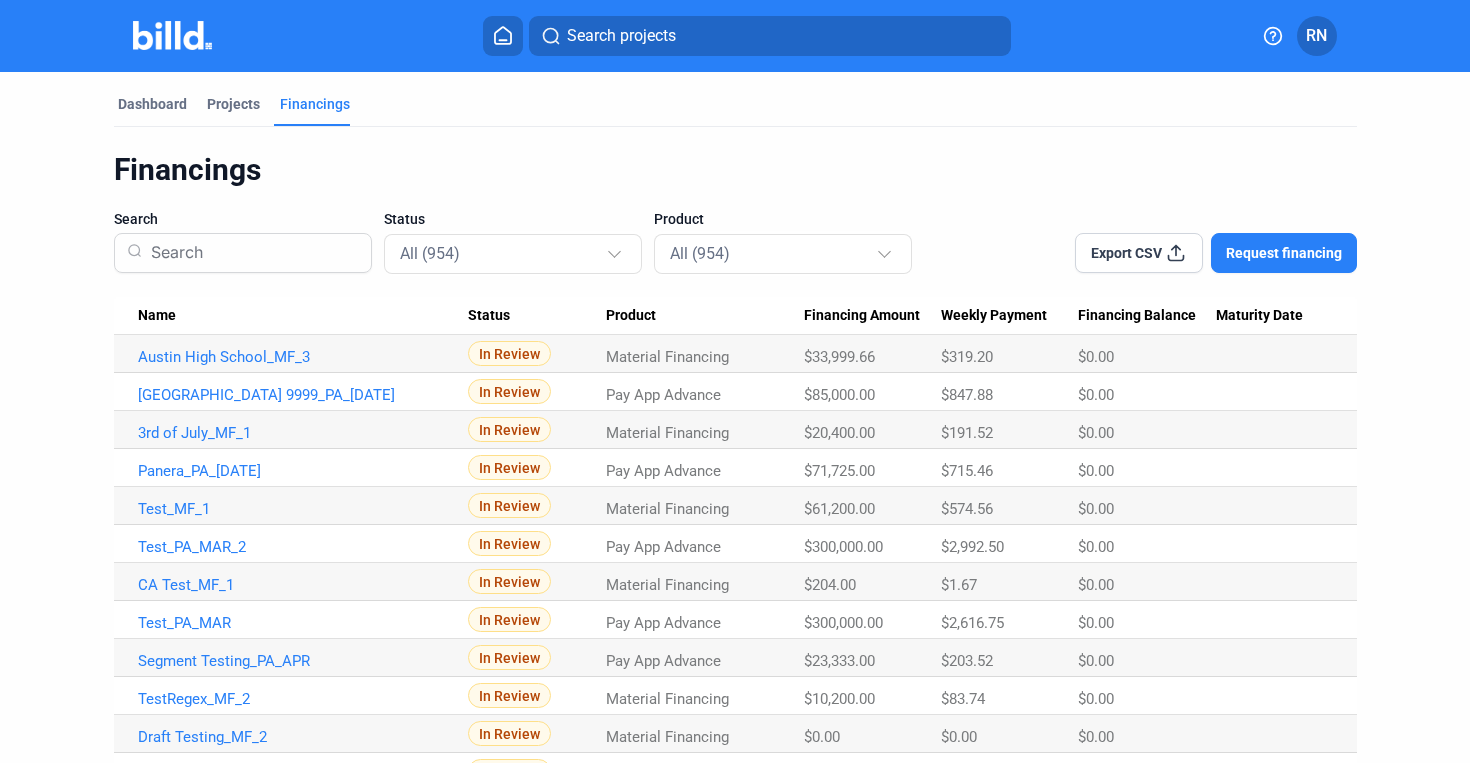 scroll, scrollTop: 0, scrollLeft: 0, axis: both 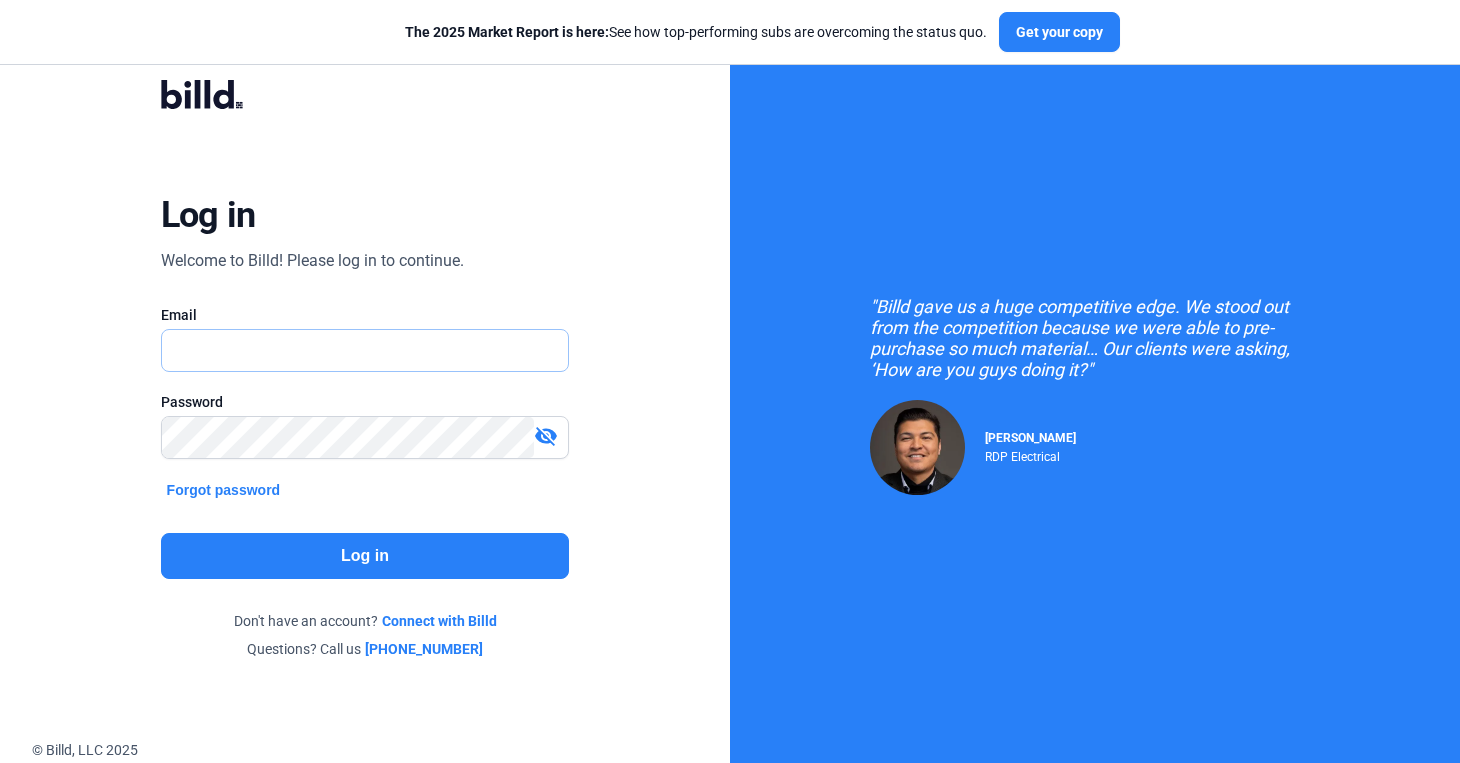 type on "[PERSON_NAME][EMAIL_ADDRESS][DOMAIN_NAME]" 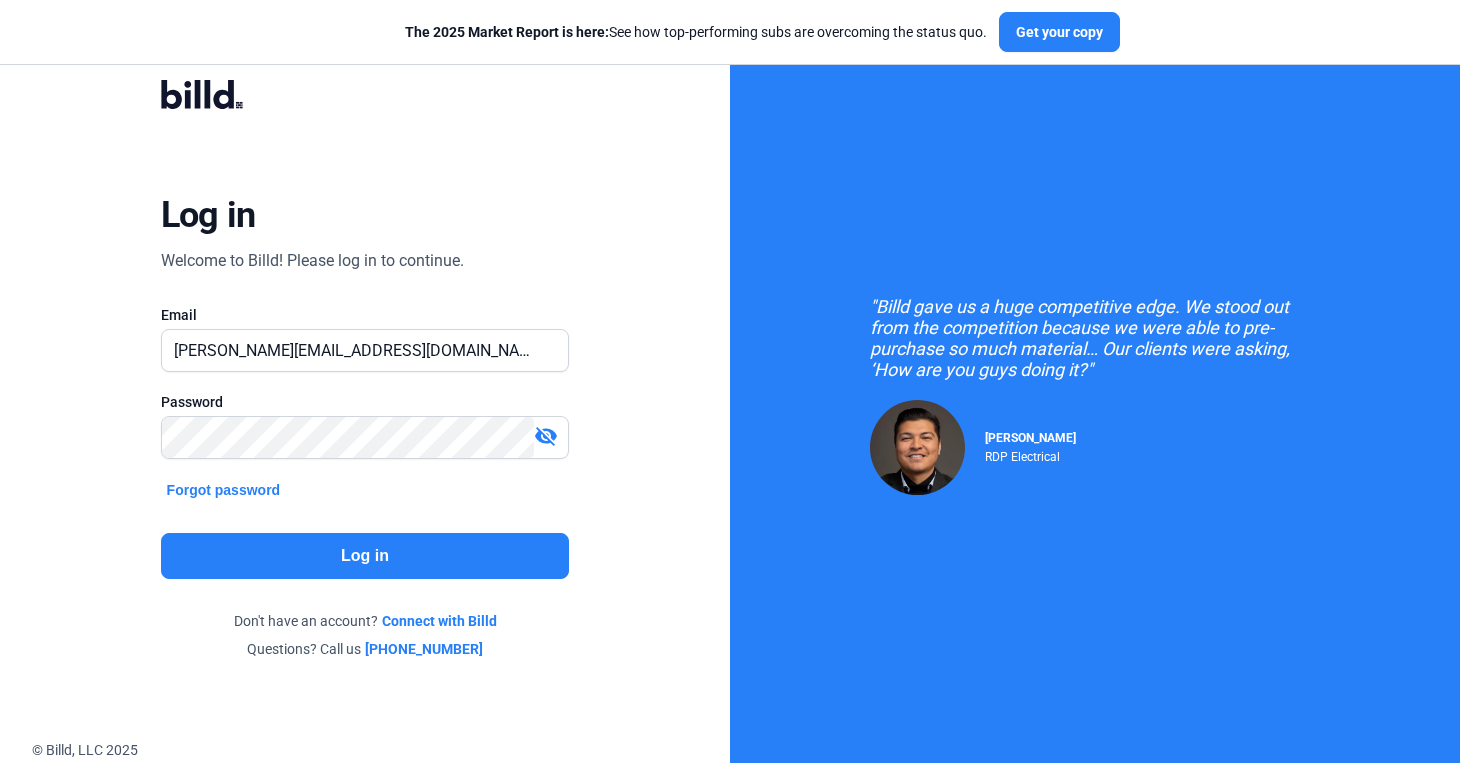 click on "Log in" 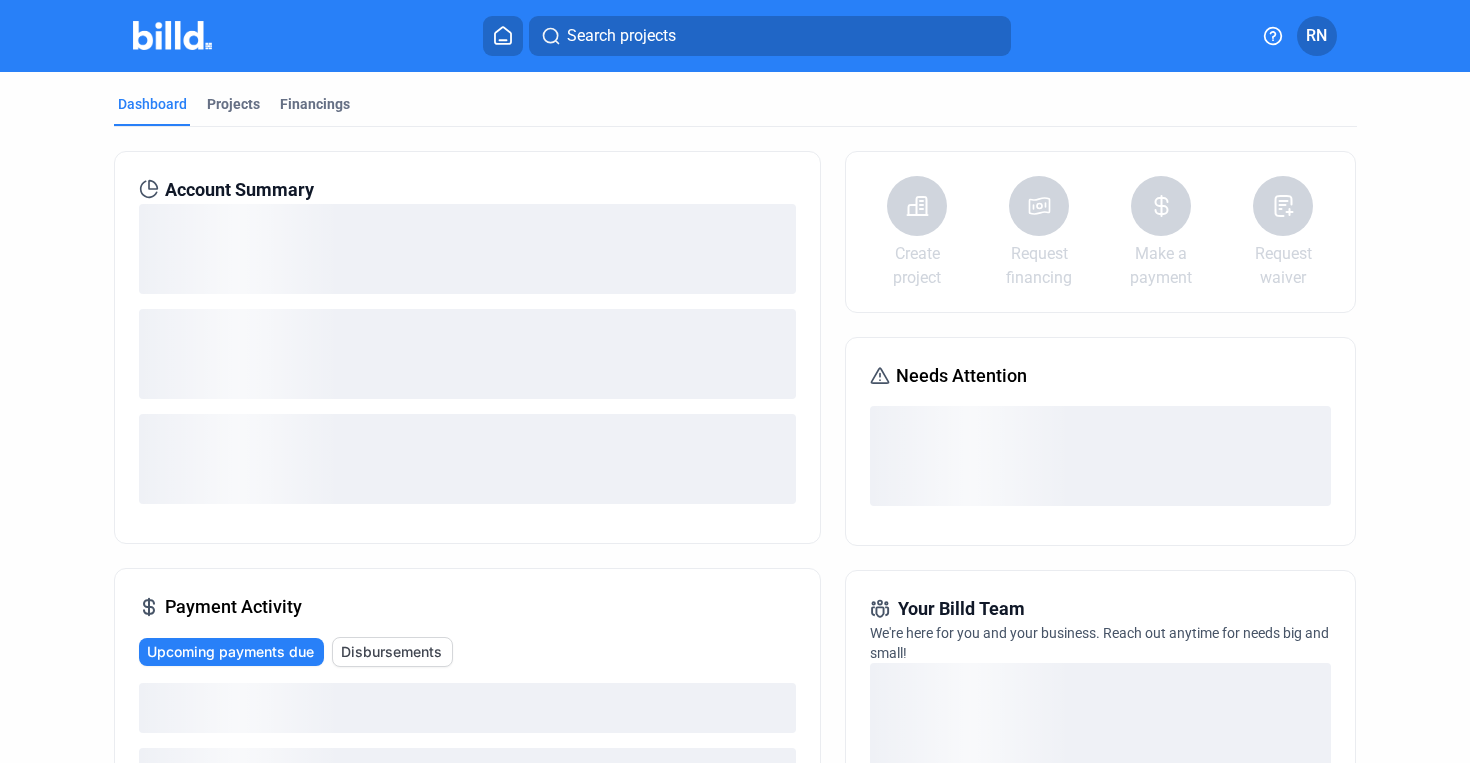 click on "Search projects" at bounding box center [621, 36] 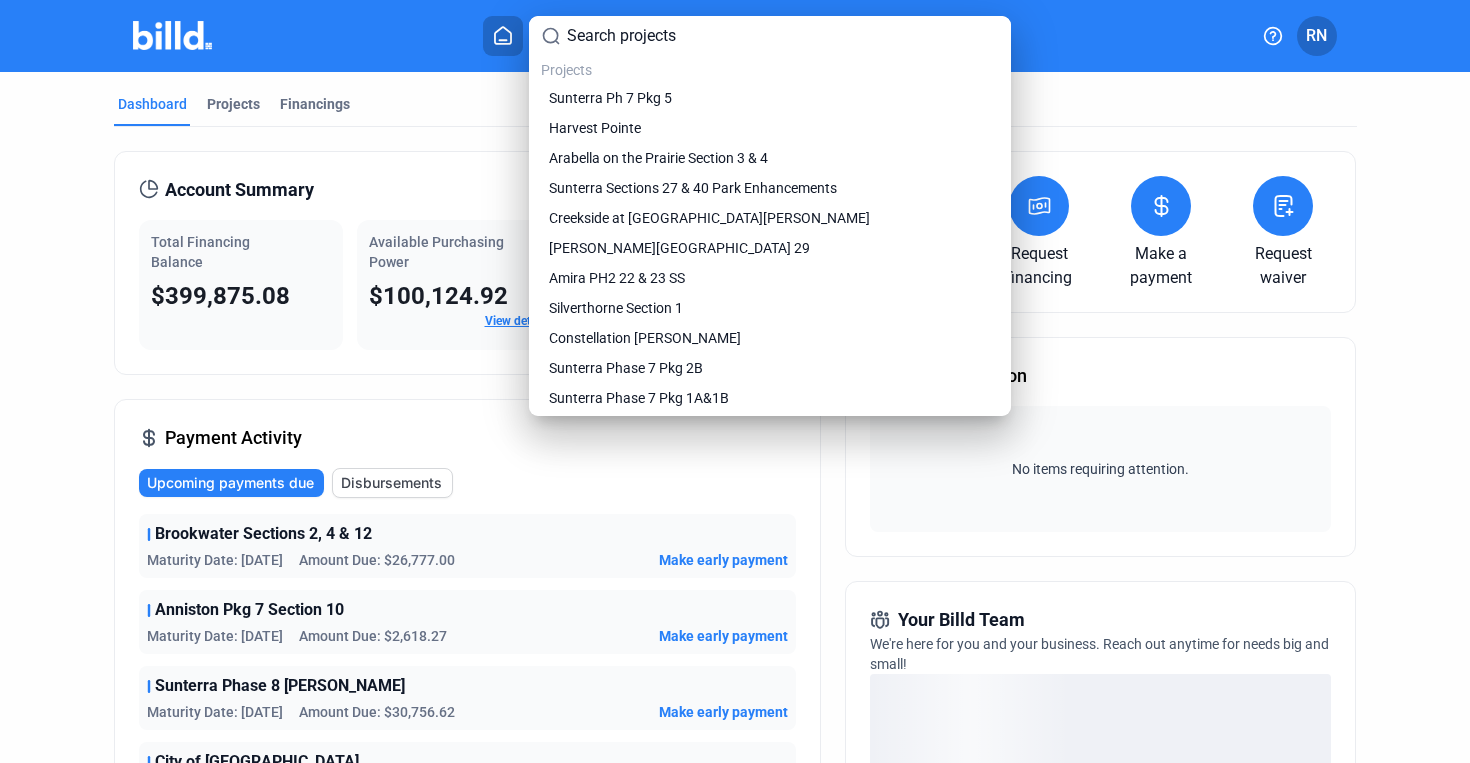 click at bounding box center [735, 381] 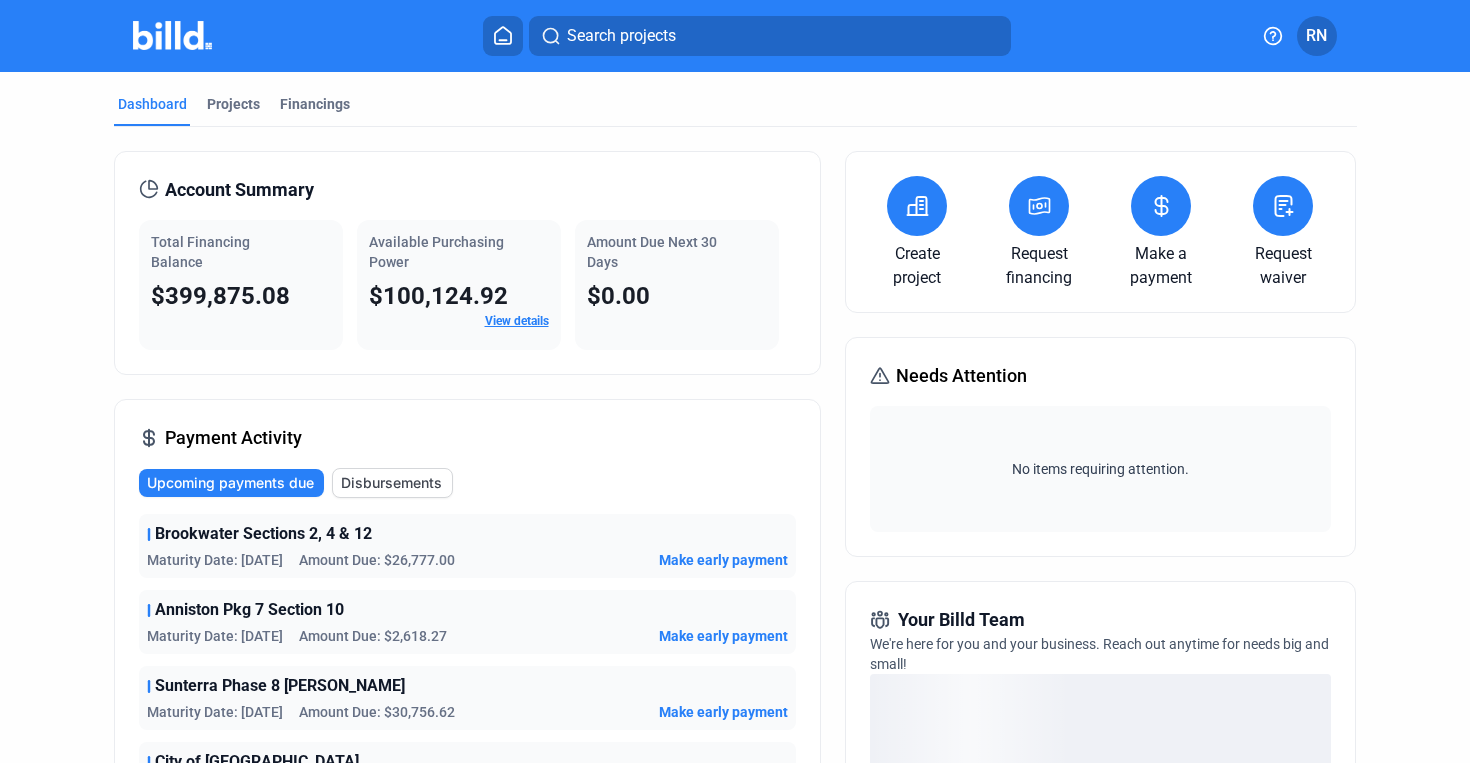 click 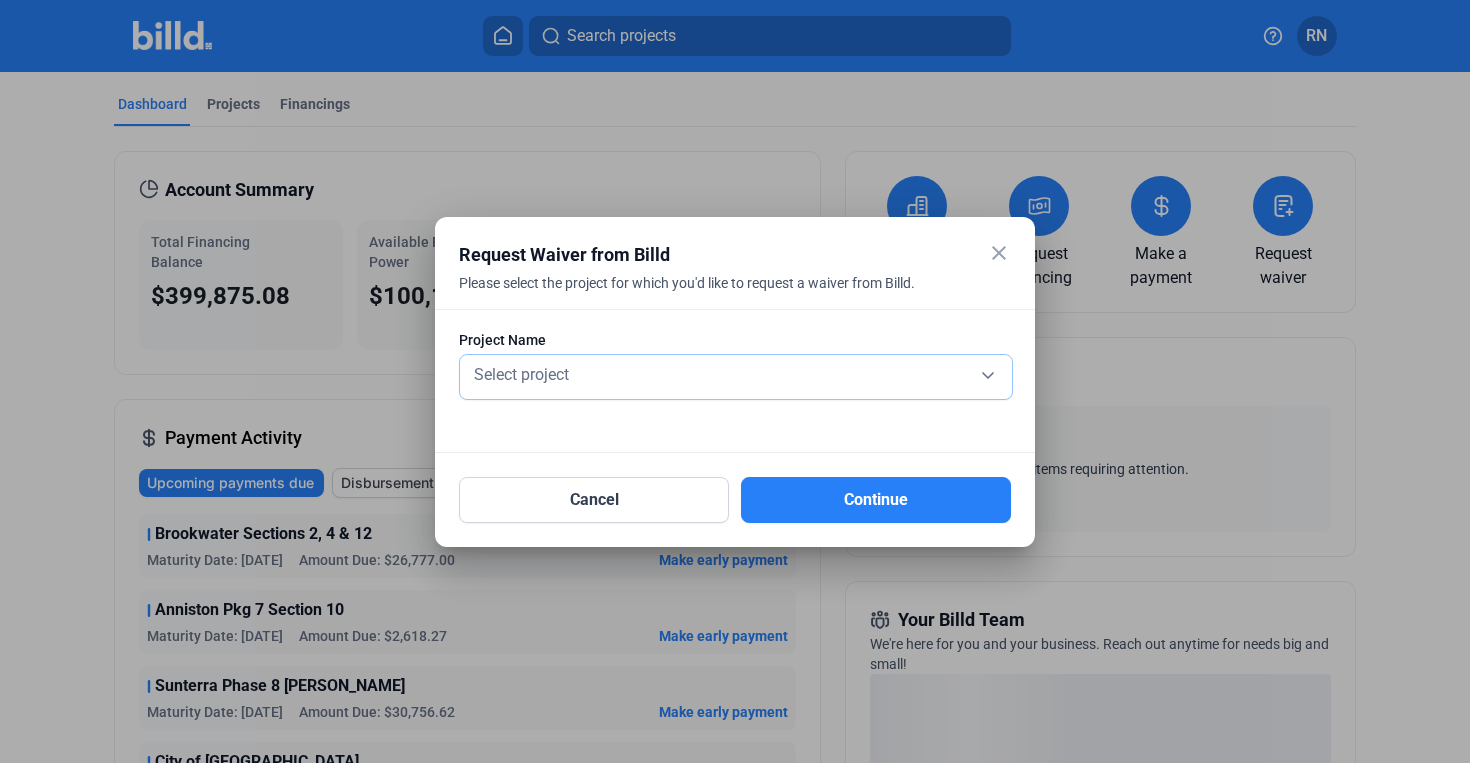 click on "Select project" at bounding box center [736, 373] 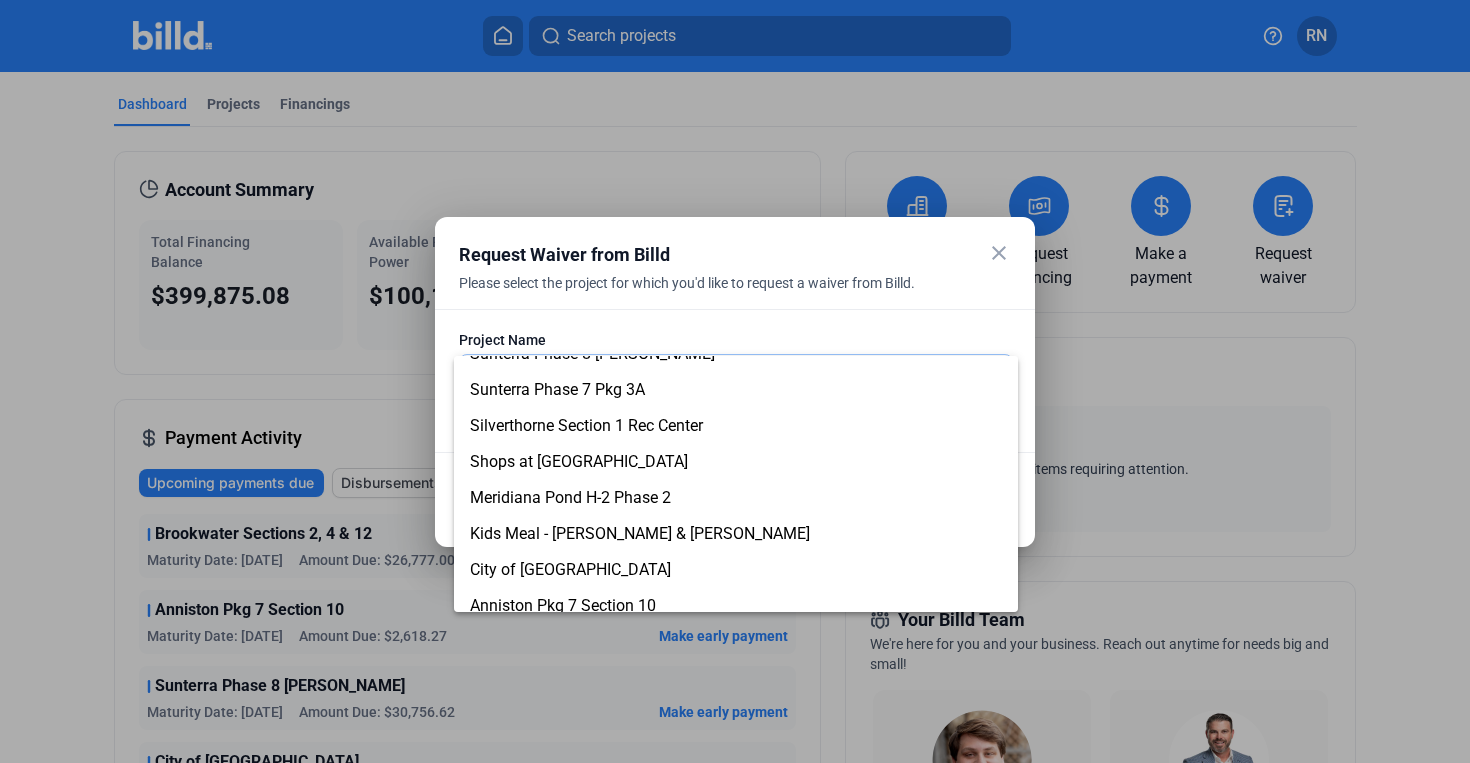 scroll, scrollTop: 536, scrollLeft: 0, axis: vertical 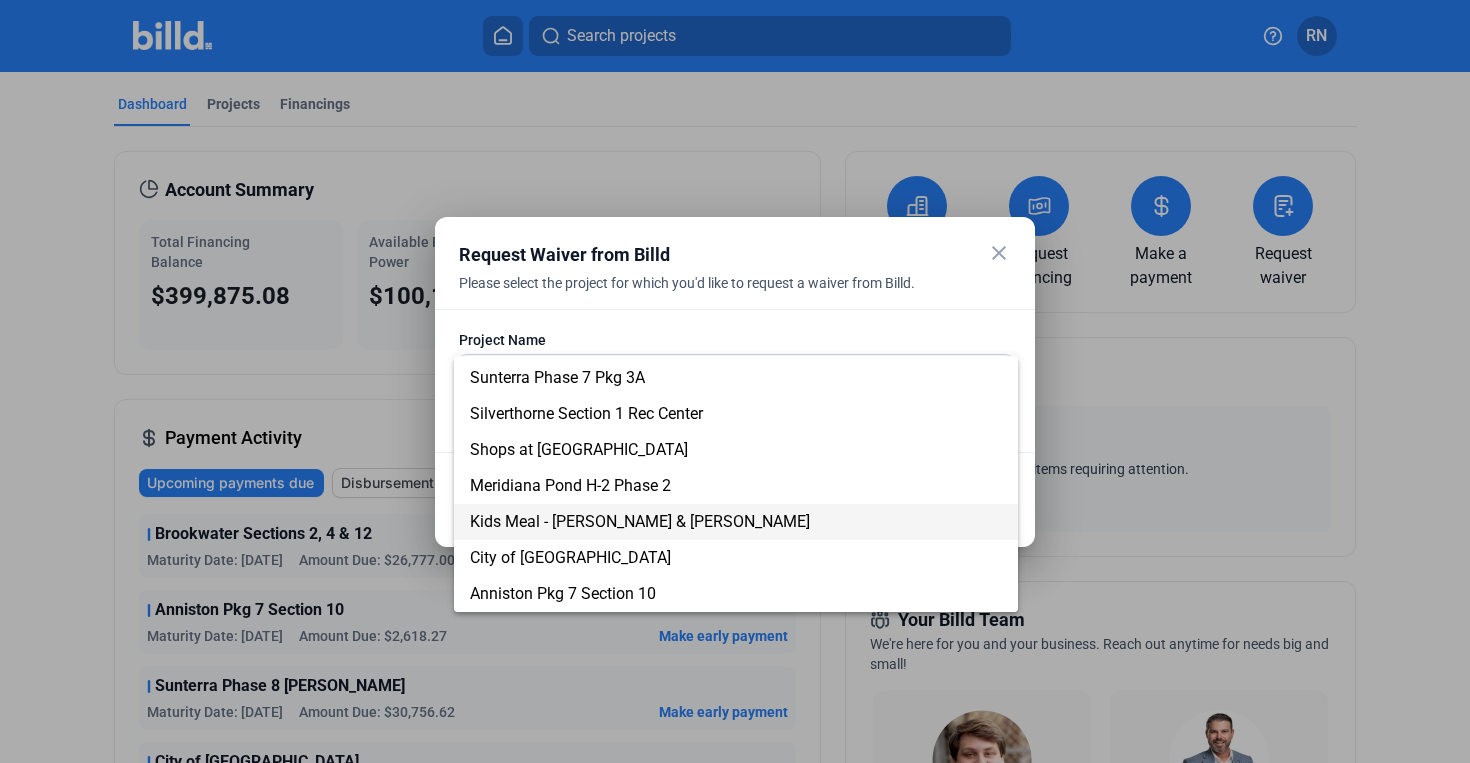 click on "Kids Meal - [PERSON_NAME] & [PERSON_NAME]" at bounding box center (640, 521) 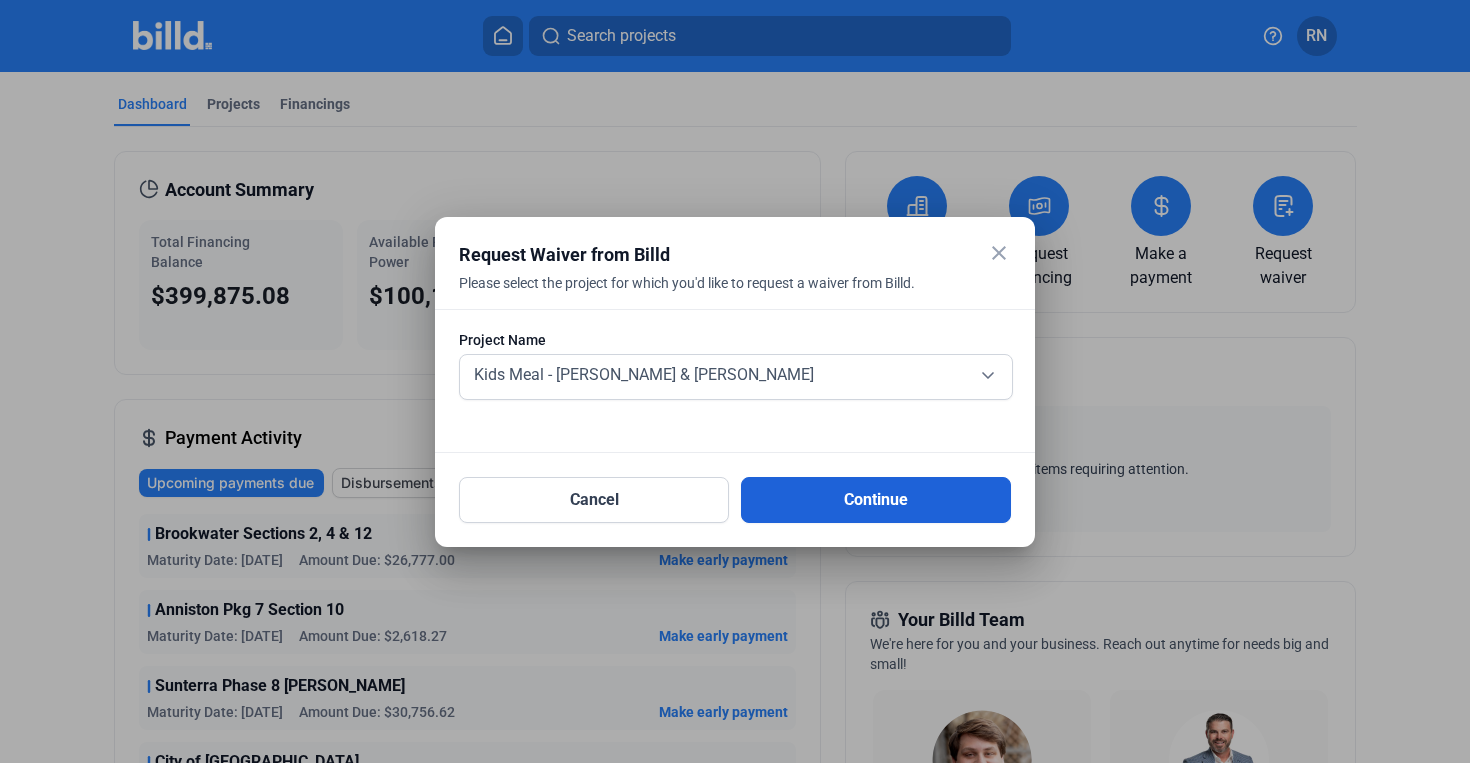 click on "Continue" at bounding box center [876, 500] 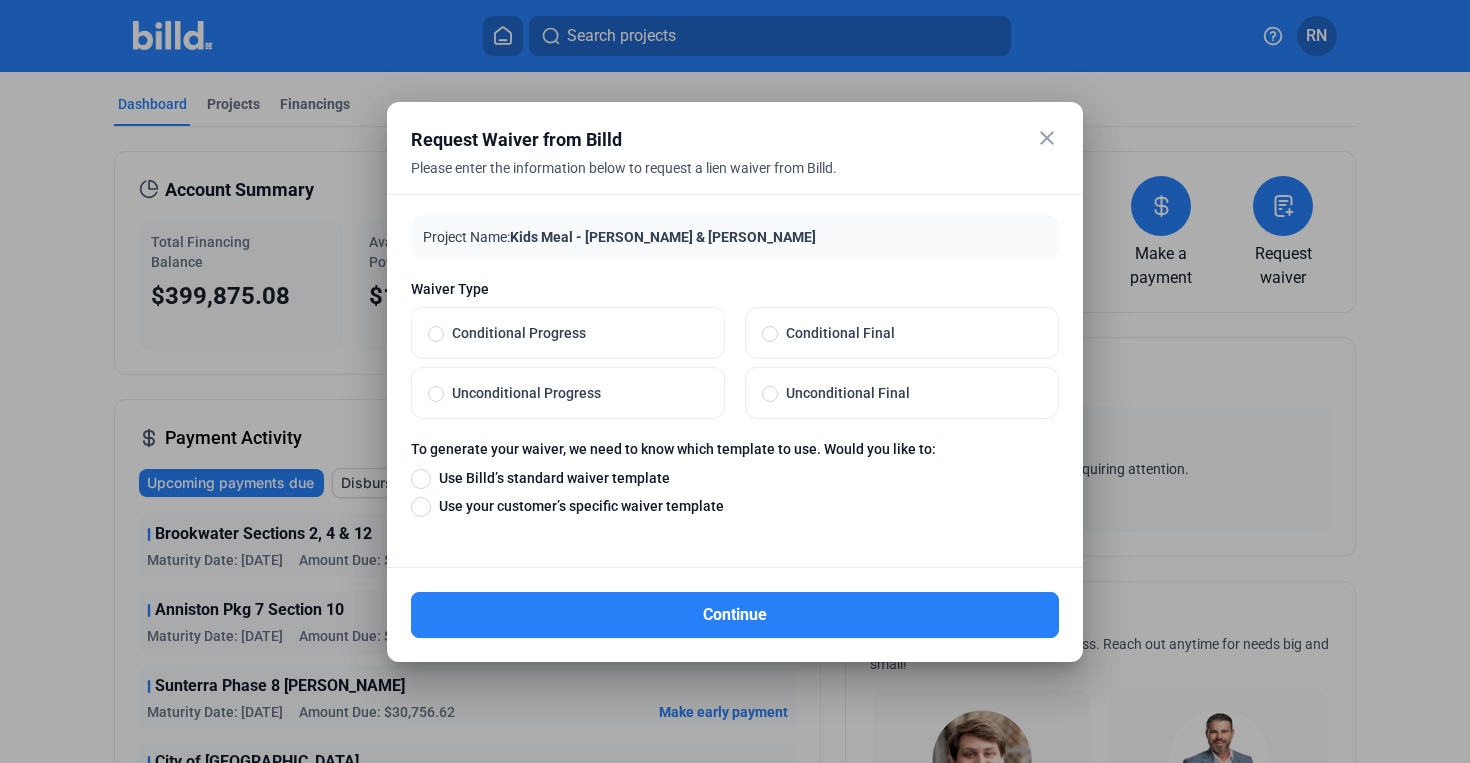 click on "Unconditional Progress" at bounding box center [568, 393] 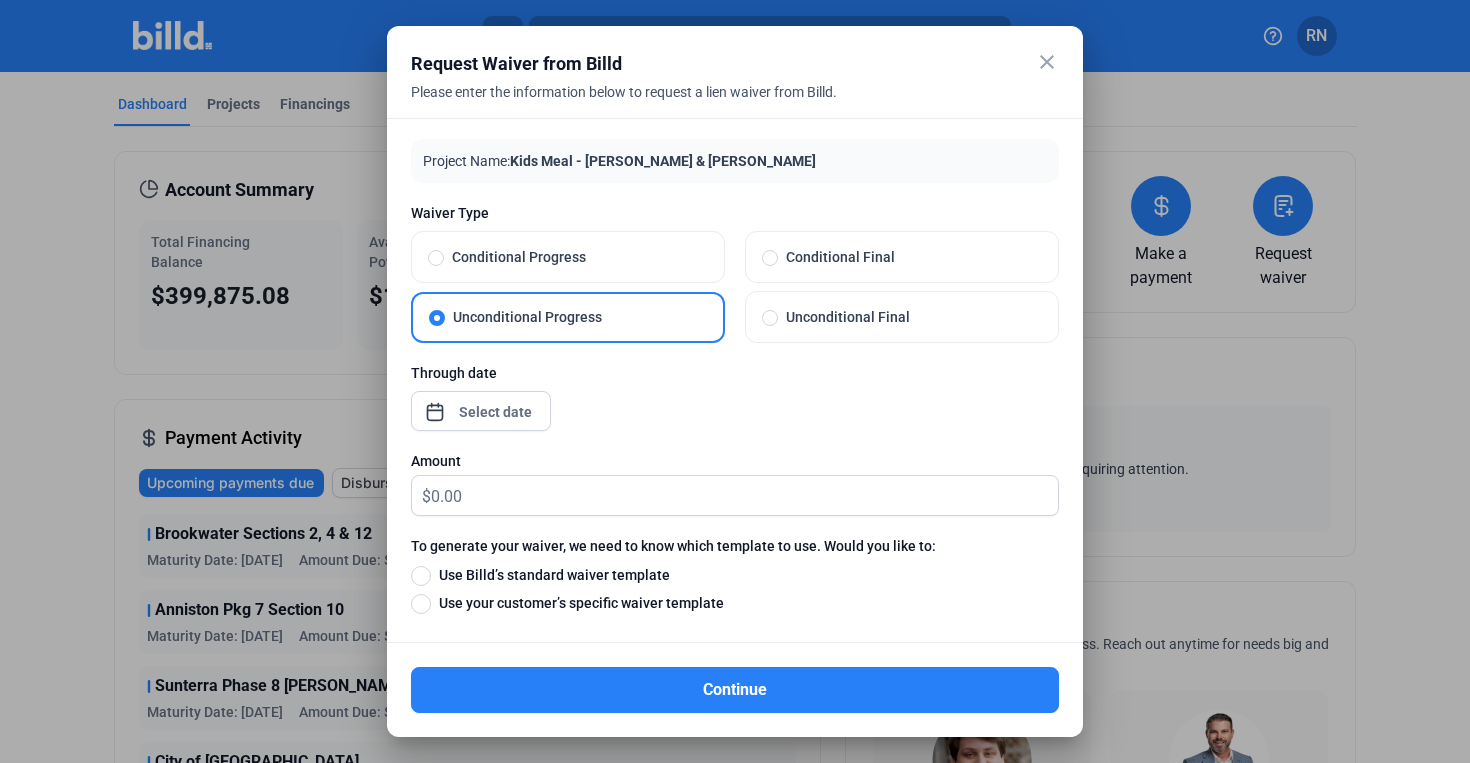 click on "close  Request Waiver from Billd   Please enter the information below to request a lien waiver from Billd.  Project Name:  Kids Meal - [PERSON_NAME] & [PERSON_NAME] Waiver Type    Conditional Progress     Conditional Final     Unconditional Progress     Unconditional Final   Through date   Amount  $  To generate your waiver, we need to know which template to use. Would you like to:     Use Billd’s standard waiver template     Use your customer’s specific waiver template   Waiver Template    Please upload your customer’s specific waiver template below.  Click to upload  Tap to upload or drag and drop  Up to 20 files, max size per file is 15MB   Continue" at bounding box center (735, 381) 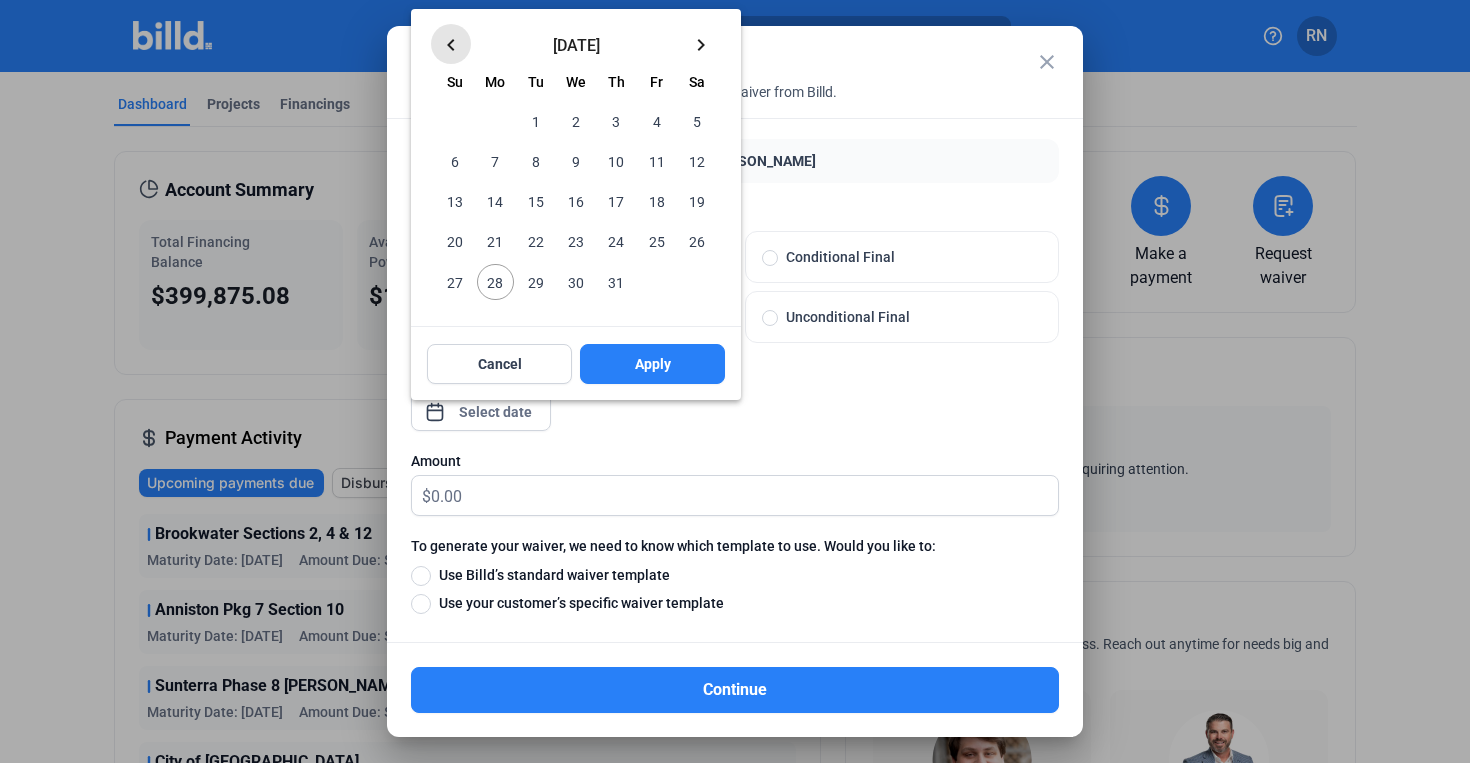 click on "keyboard_arrow_left" at bounding box center (451, 45) 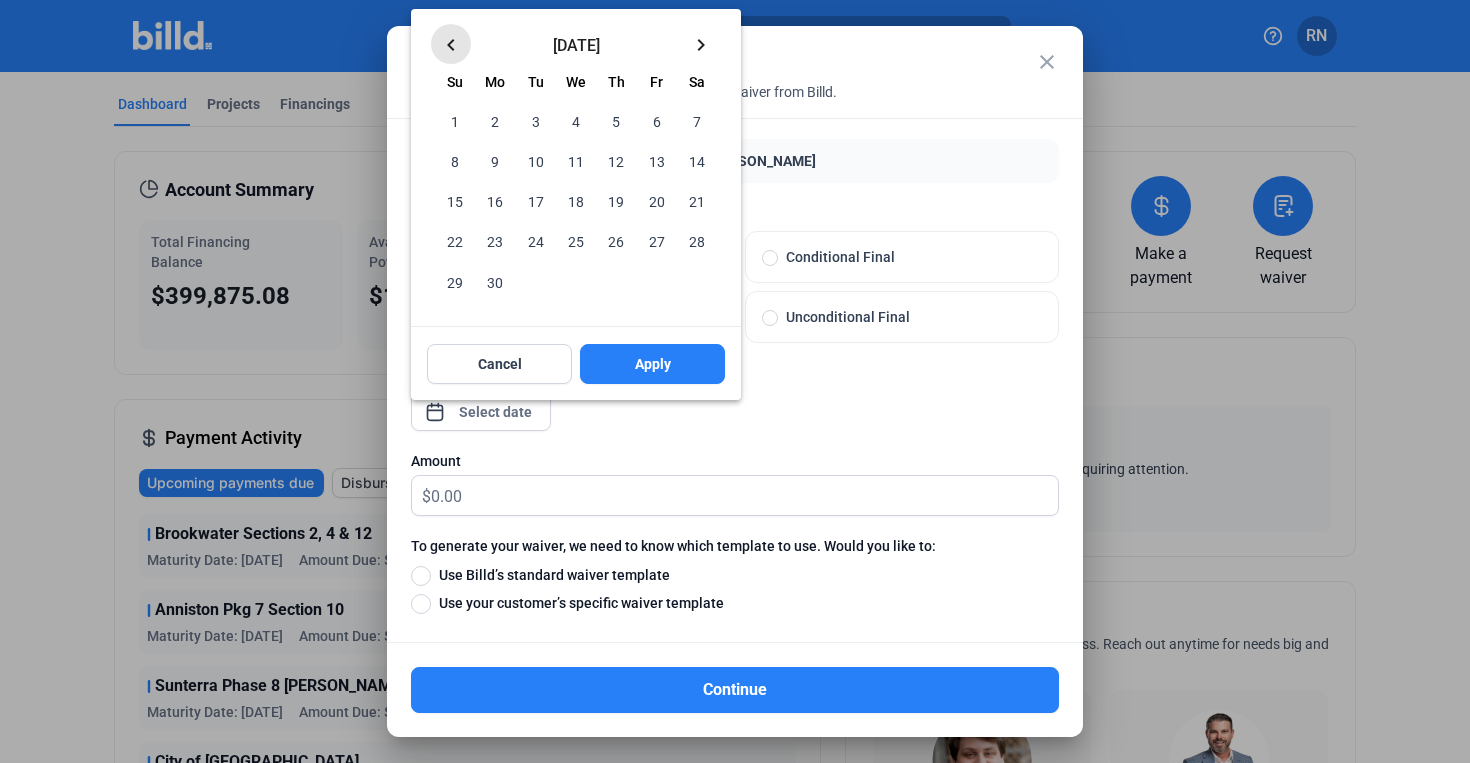 click on "keyboard_arrow_left" at bounding box center [451, 45] 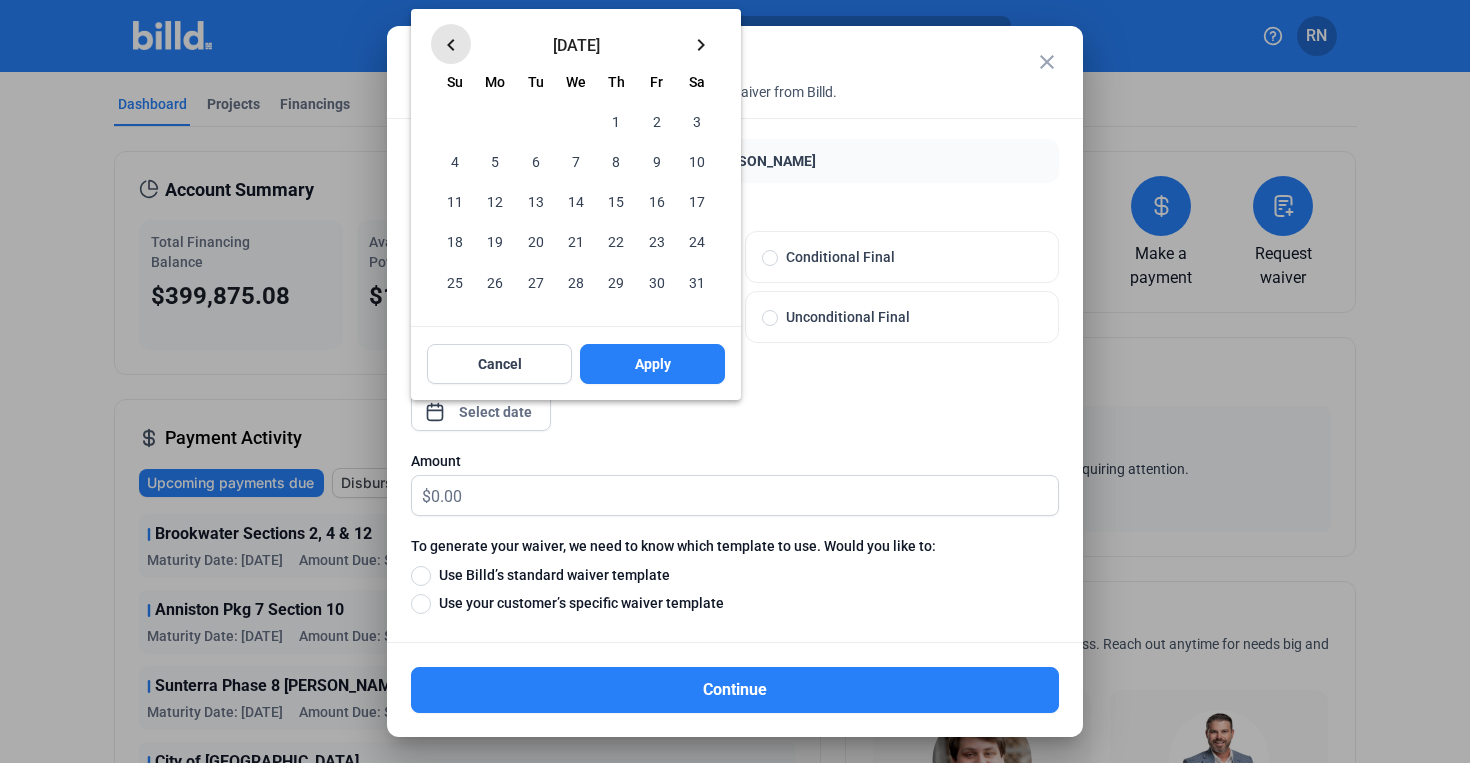 click on "keyboard_arrow_left" at bounding box center [451, 45] 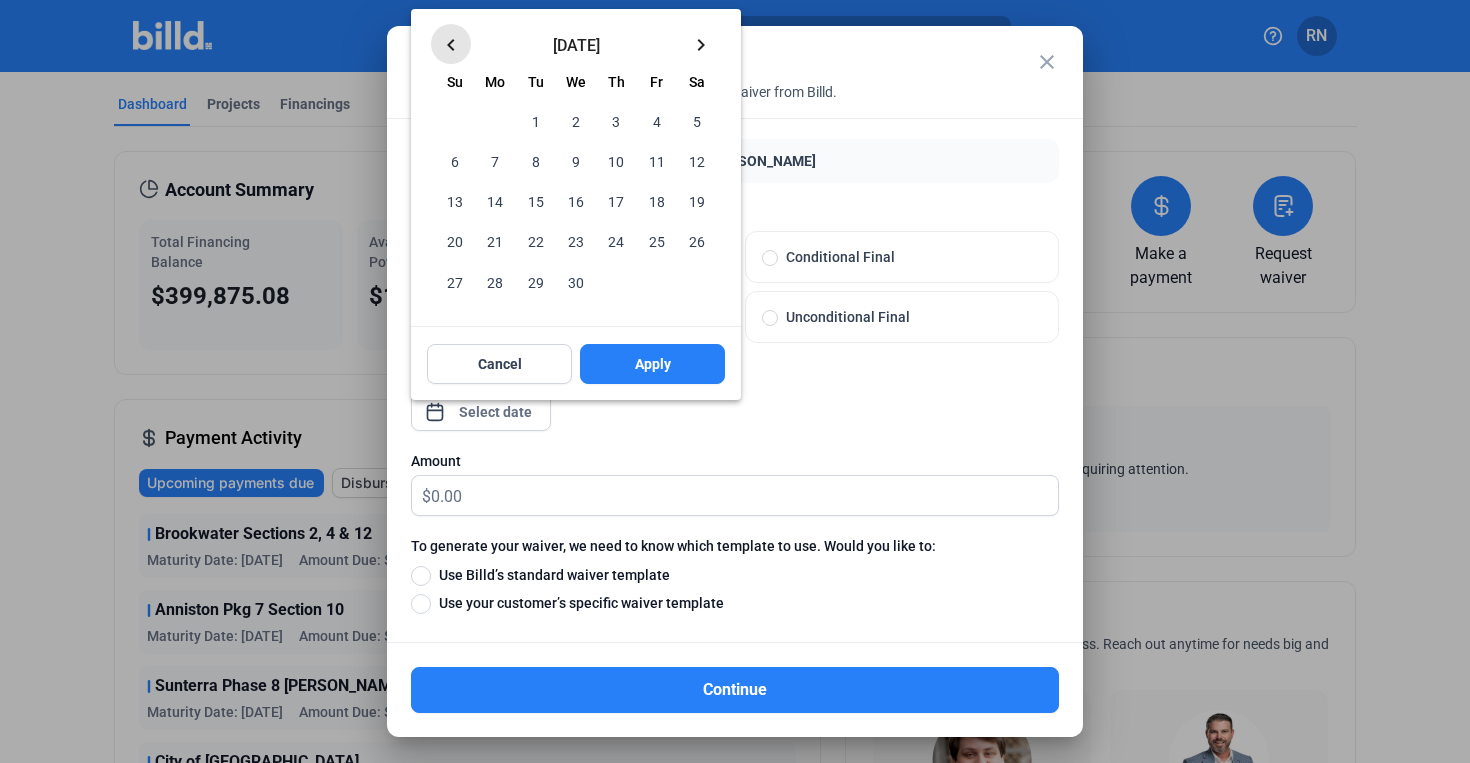 click on "keyboard_arrow_left" at bounding box center (451, 45) 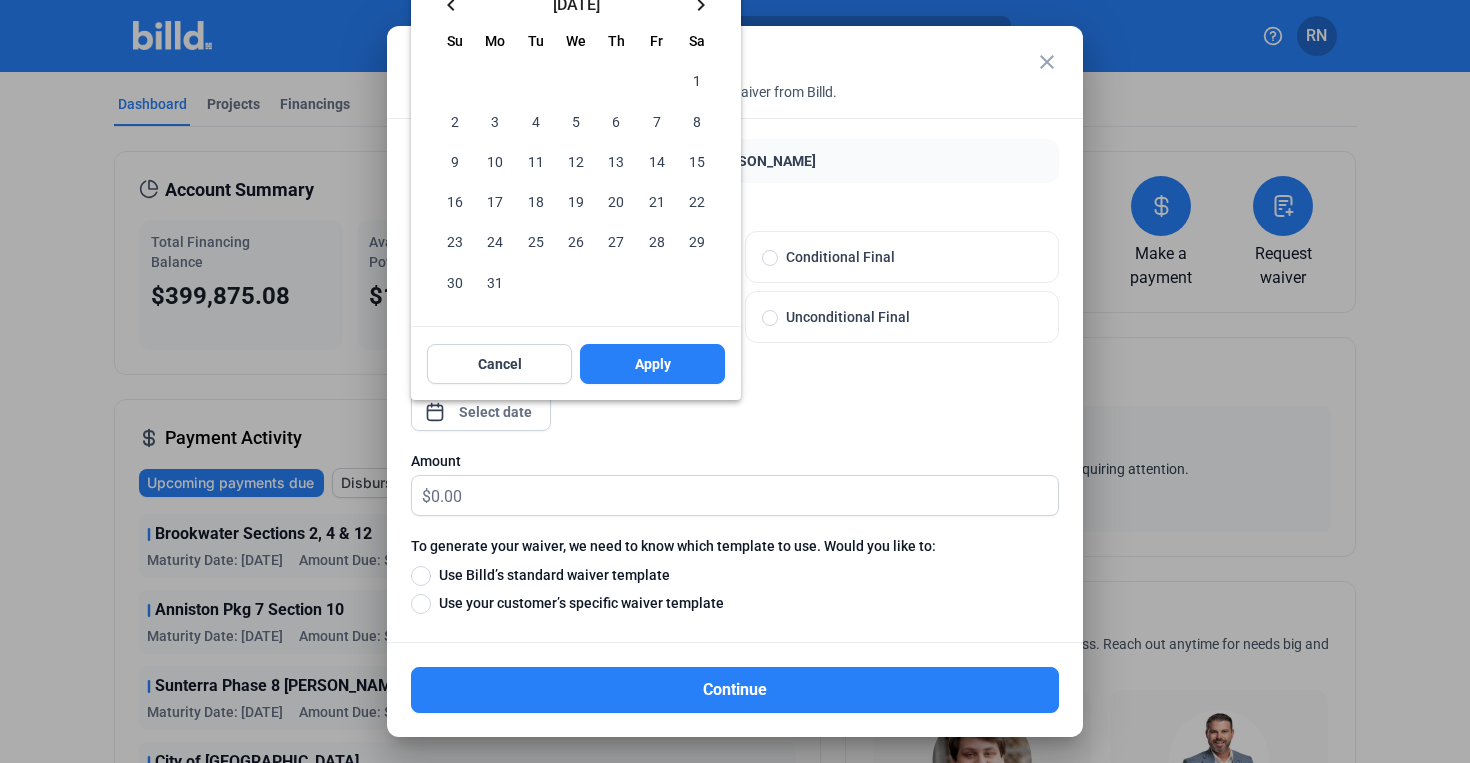 click on "31" at bounding box center (495, 282) 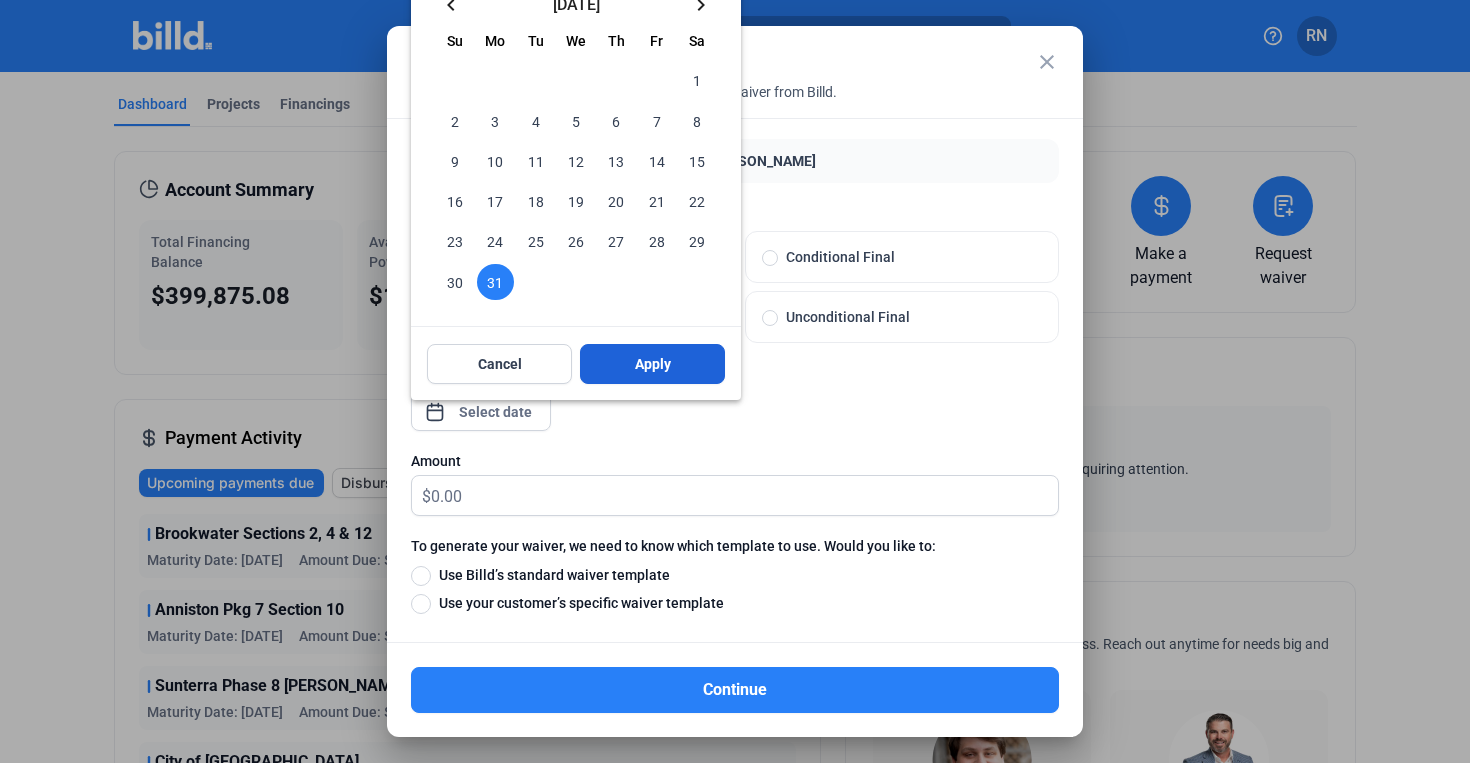 click on "Apply" at bounding box center [652, 364] 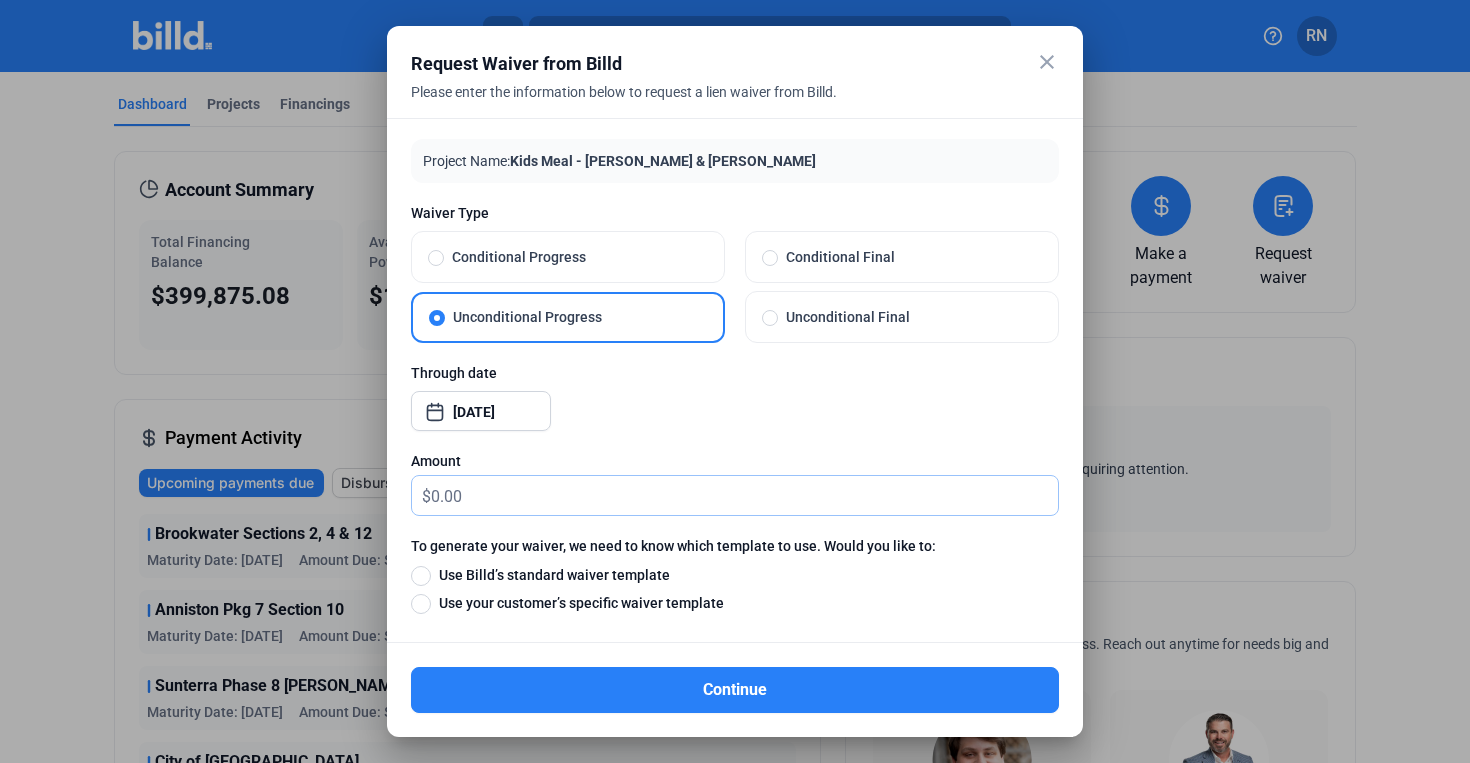 click at bounding box center (744, 495) 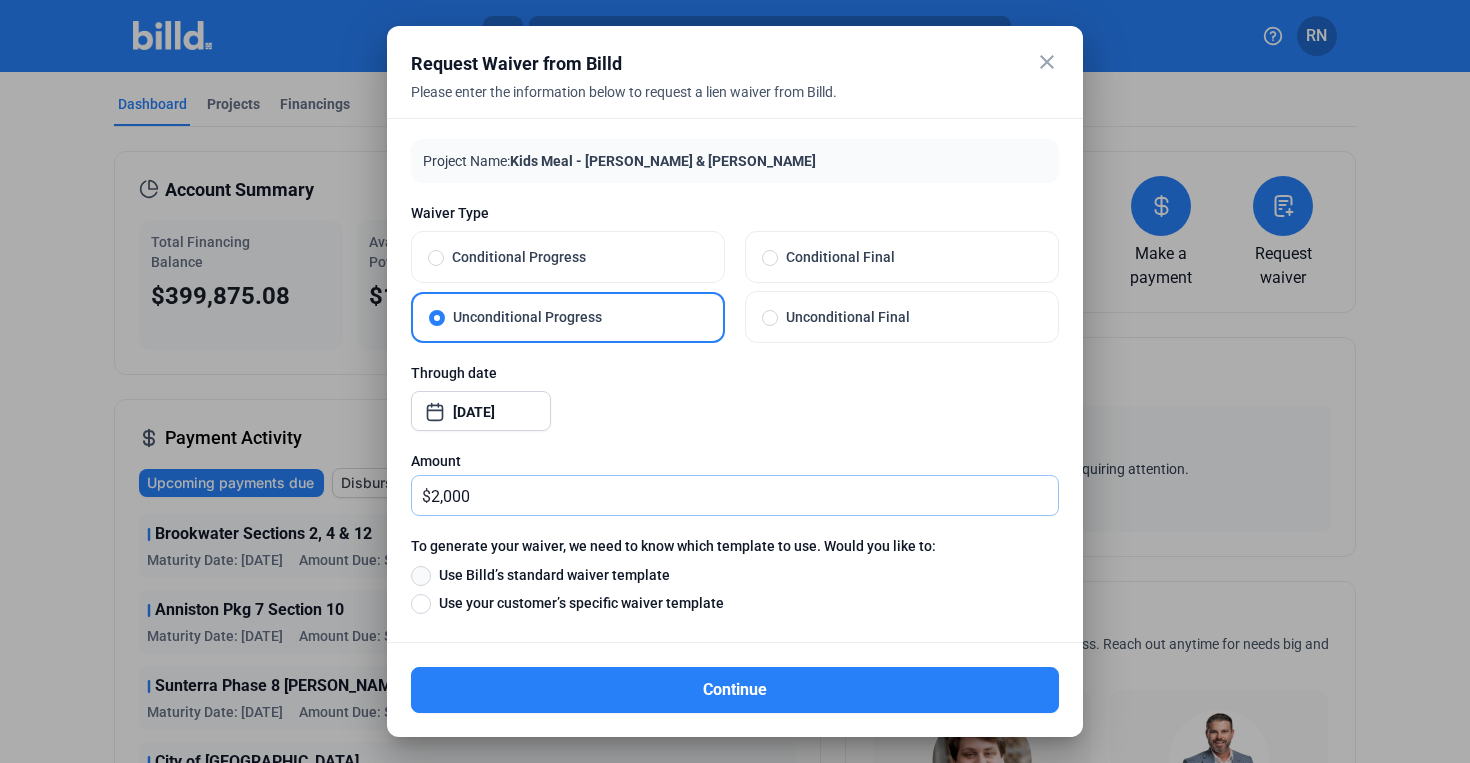 type on "2,000" 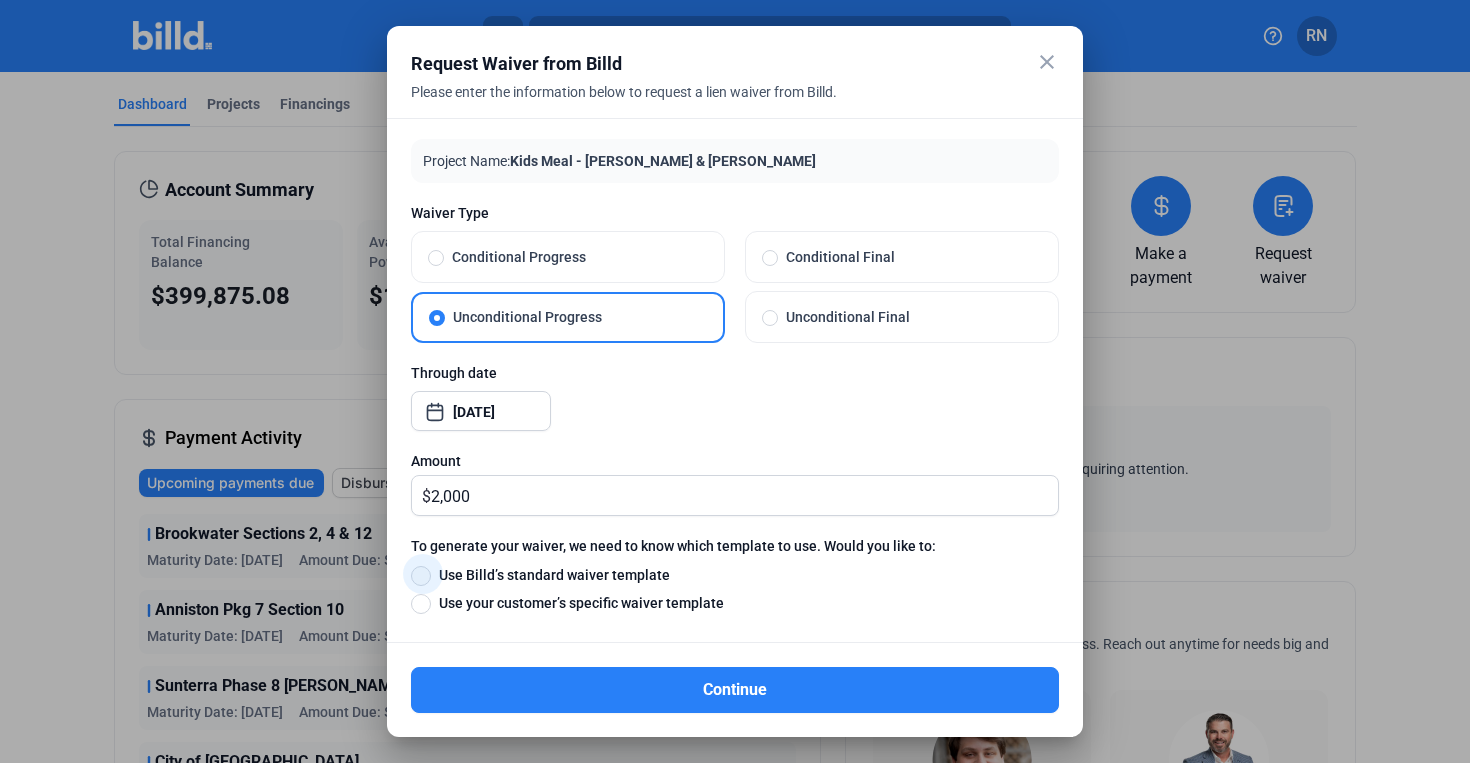 click at bounding box center (421, 576) 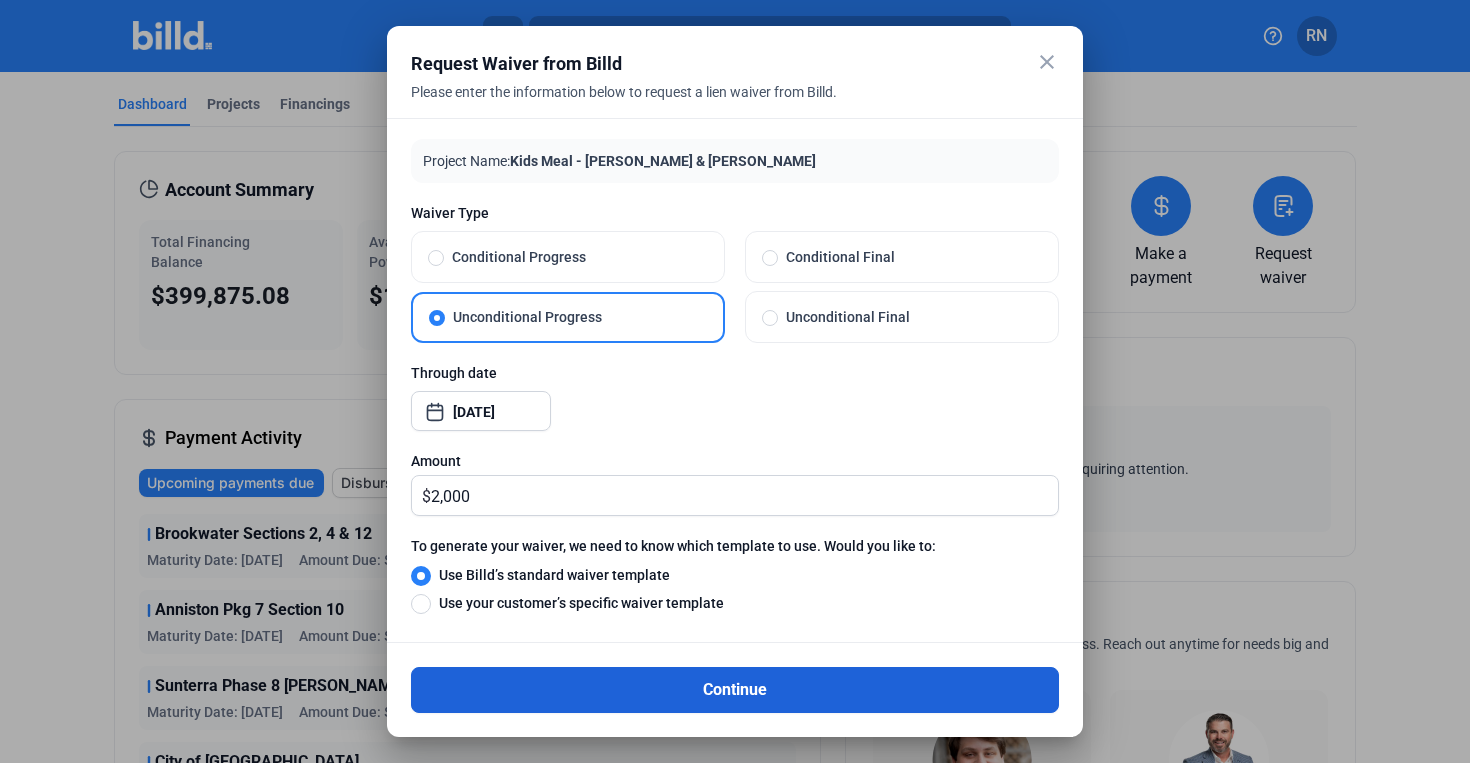 click on "Continue" at bounding box center (735, 690) 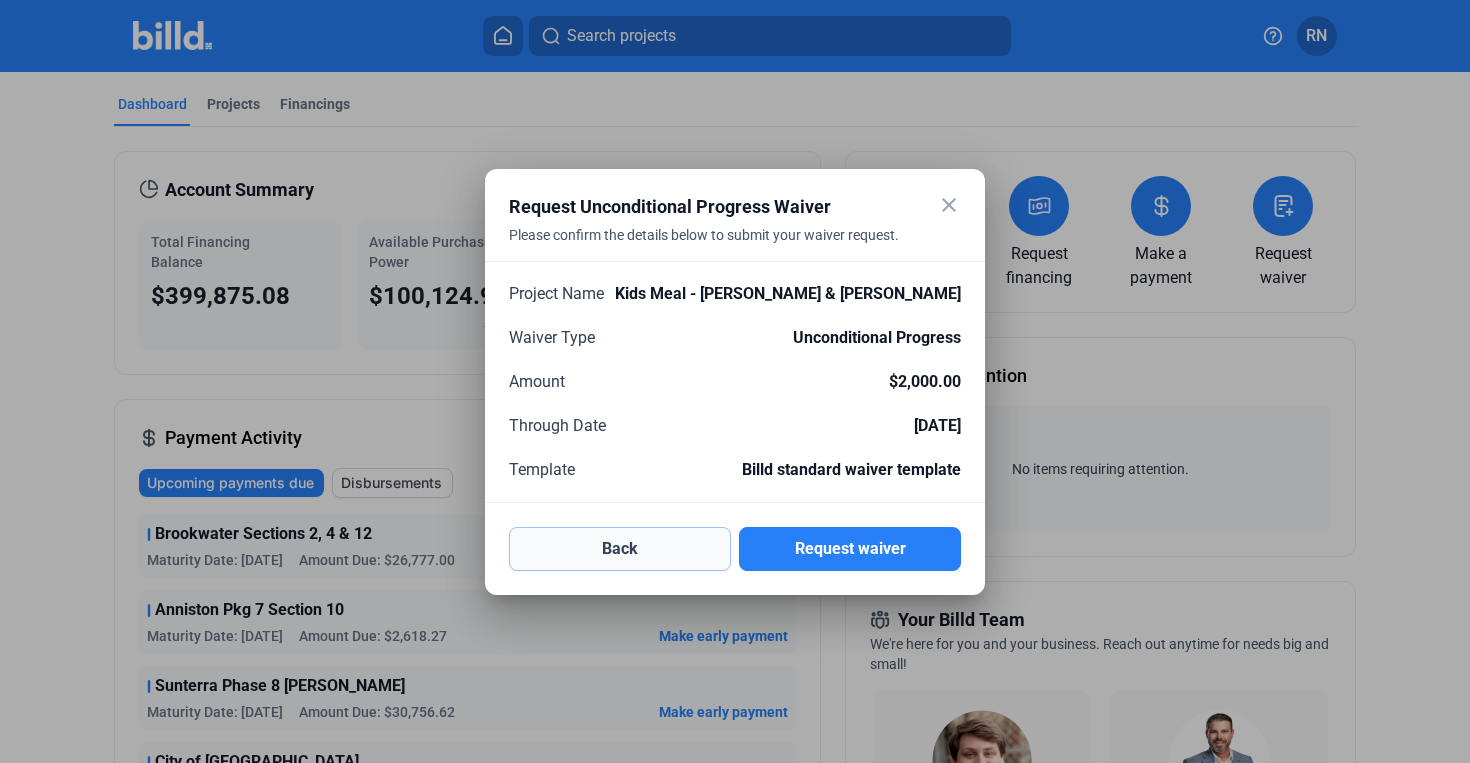 click on "Back" at bounding box center [620, 549] 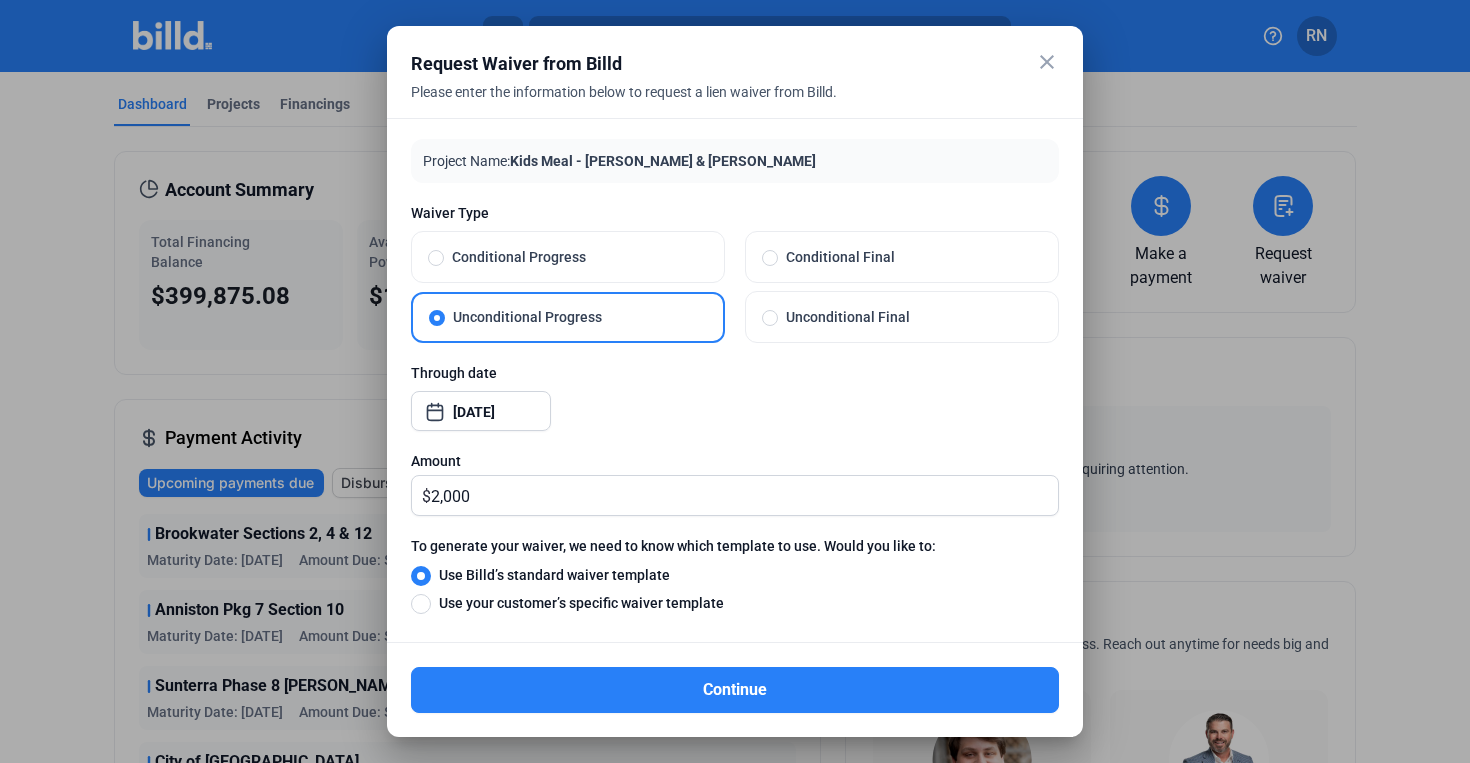 click on "close  Request Waiver from Billd   Please enter the information below to request a lien waiver from Billd.  Project Name:  Kids Meal - [PERSON_NAME] & [PERSON_NAME] Waiver Type    Conditional Progress     Conditional Final     Unconditional Progress     Unconditional Final   Through date  [DATE]  Amount  $ 2,000  To generate your waiver, we need to know which template to use. Would you like to:     Use Billd’s standard waiver template     Use your customer’s specific waiver template   Waiver Template    Please upload your customer’s specific waiver template below.  Click to upload  Tap to upload or drag and drop  Up to 20 files, max size per file is 15MB   Continue" at bounding box center (735, 381) 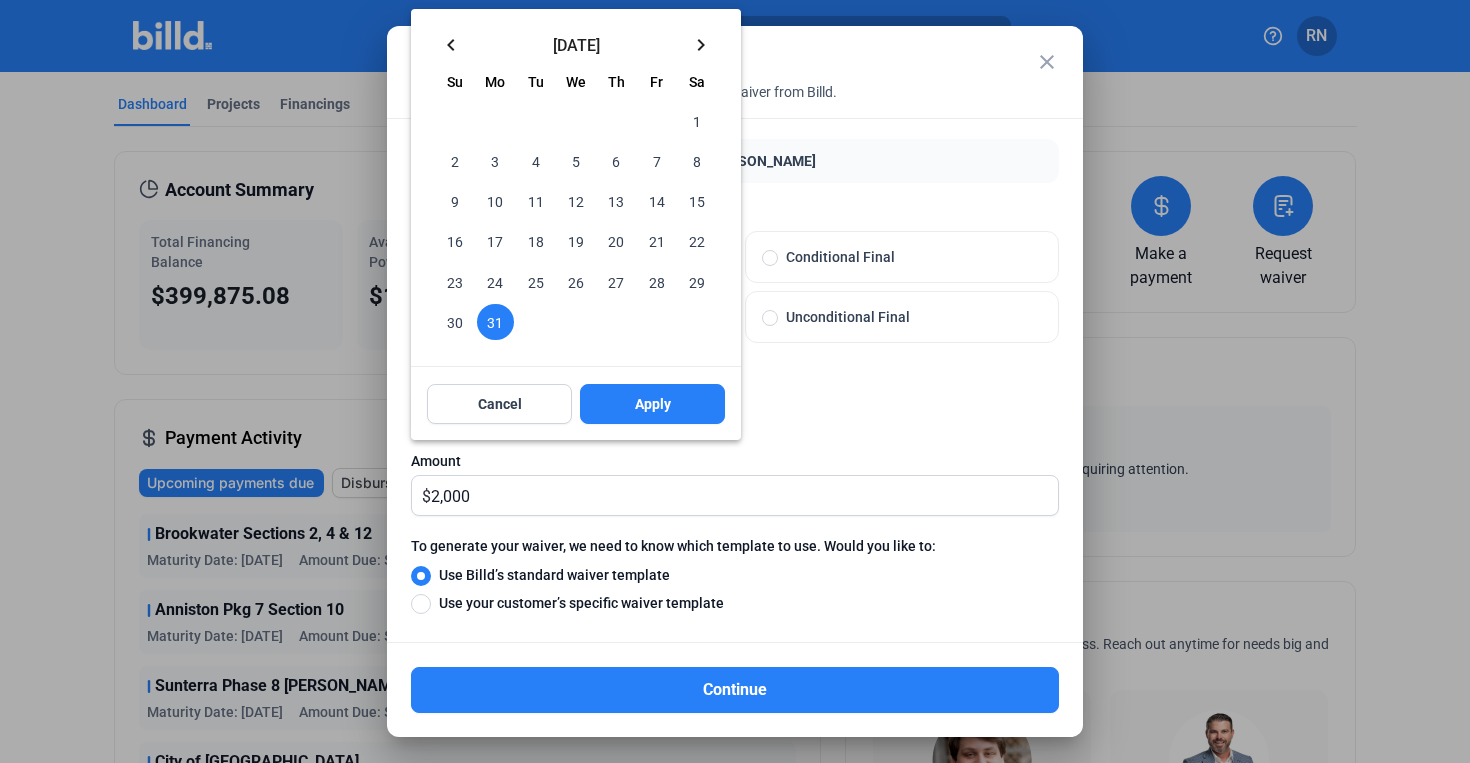 click on "18" at bounding box center (536, 241) 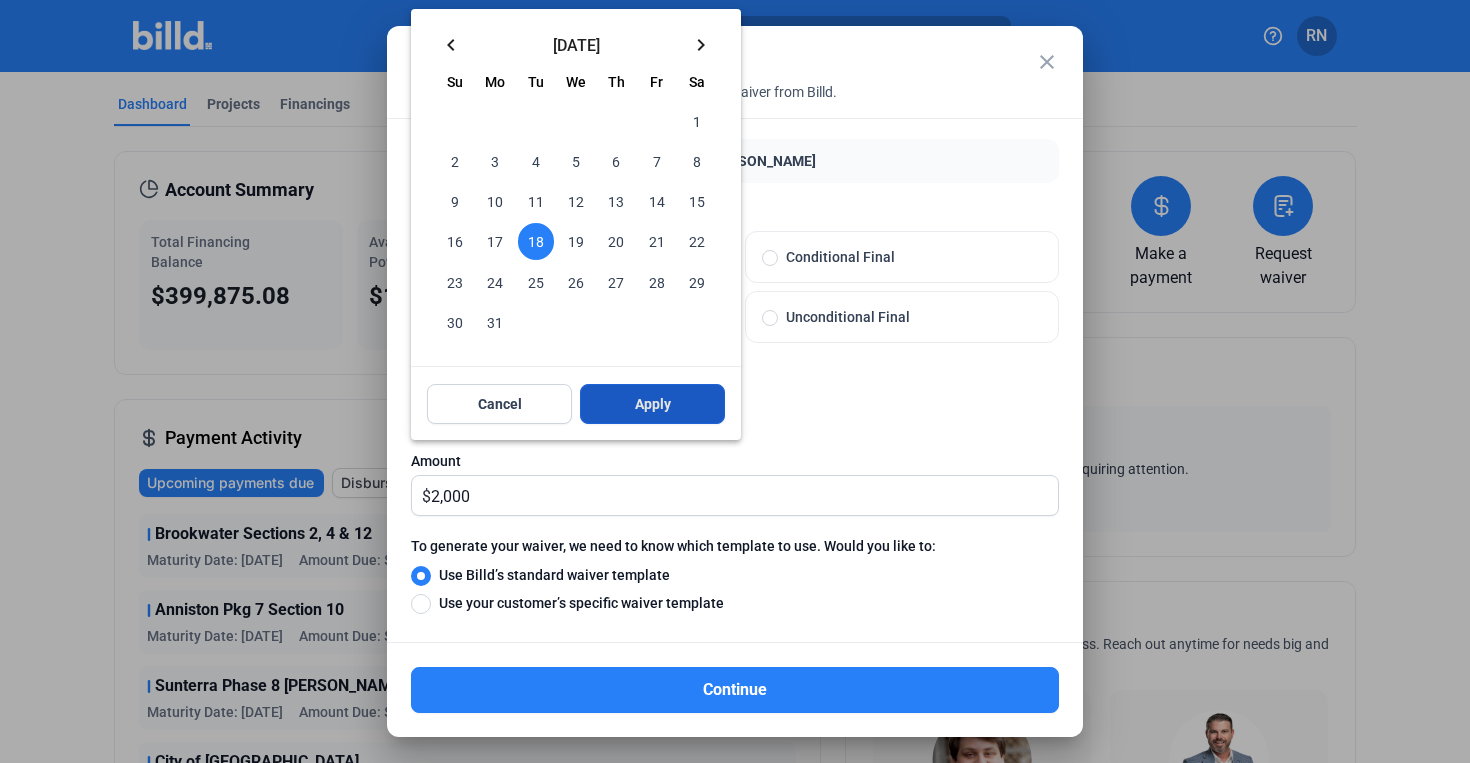 click on "Apply" at bounding box center (652, 404) 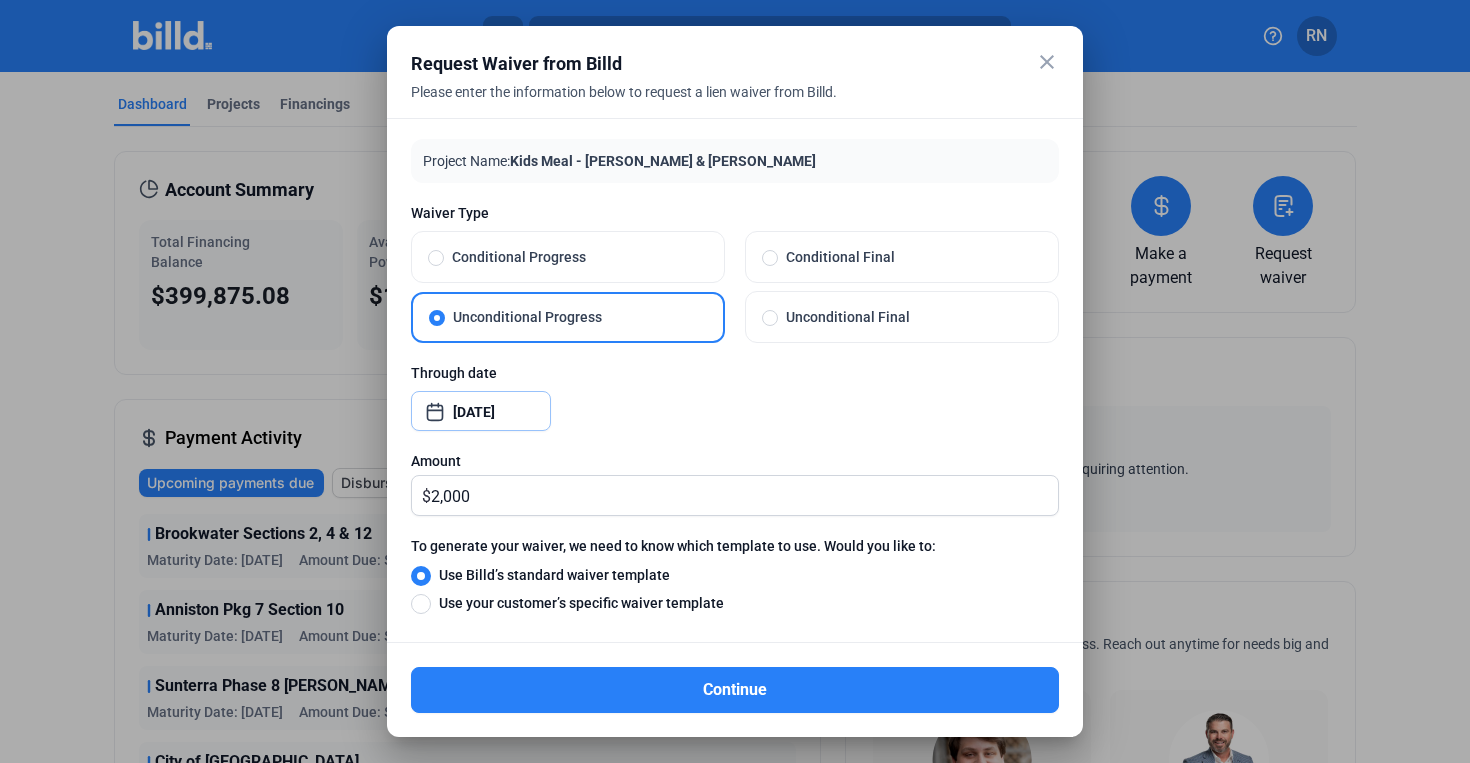 click on "[DATE]" at bounding box center (496, 412) 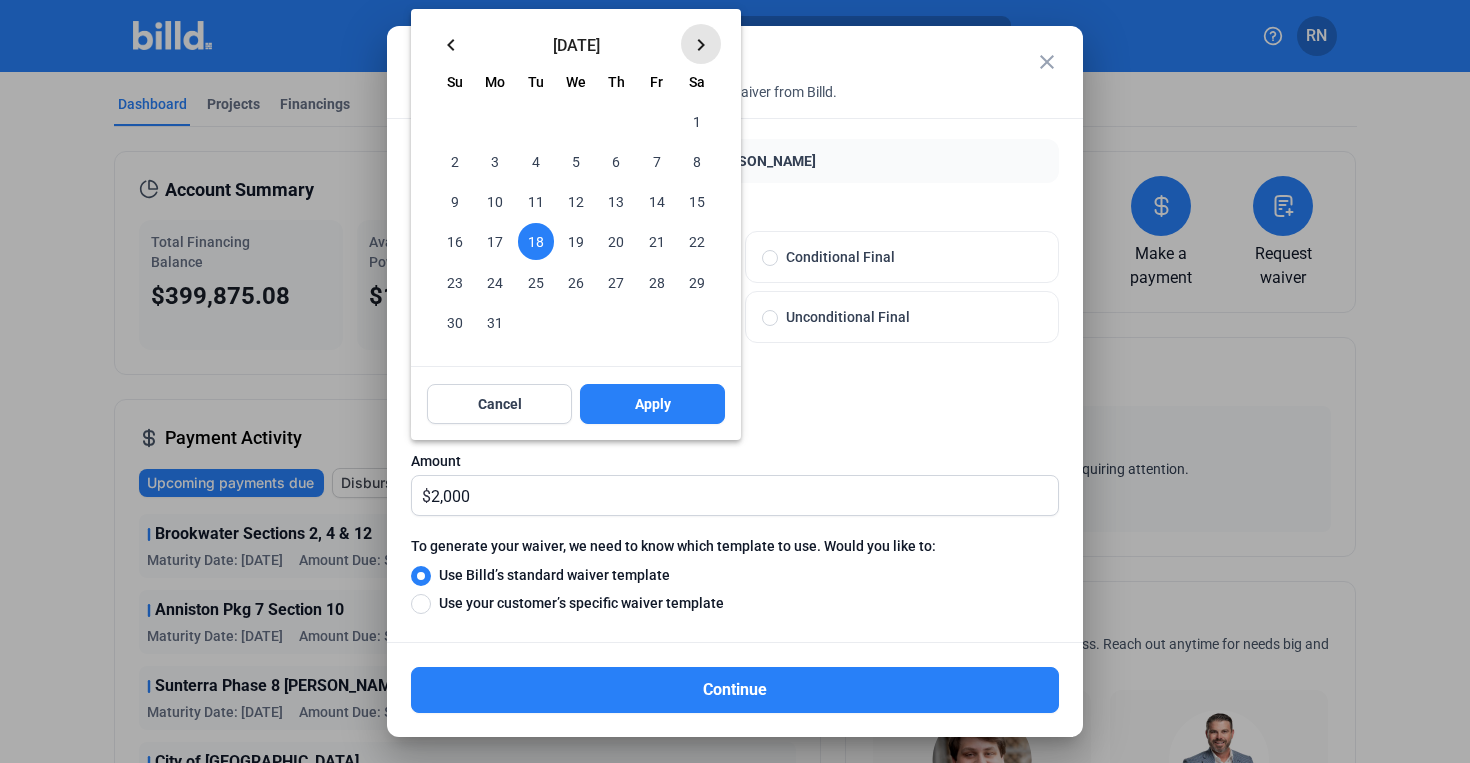 click on "keyboard_arrow_right" at bounding box center [701, 45] 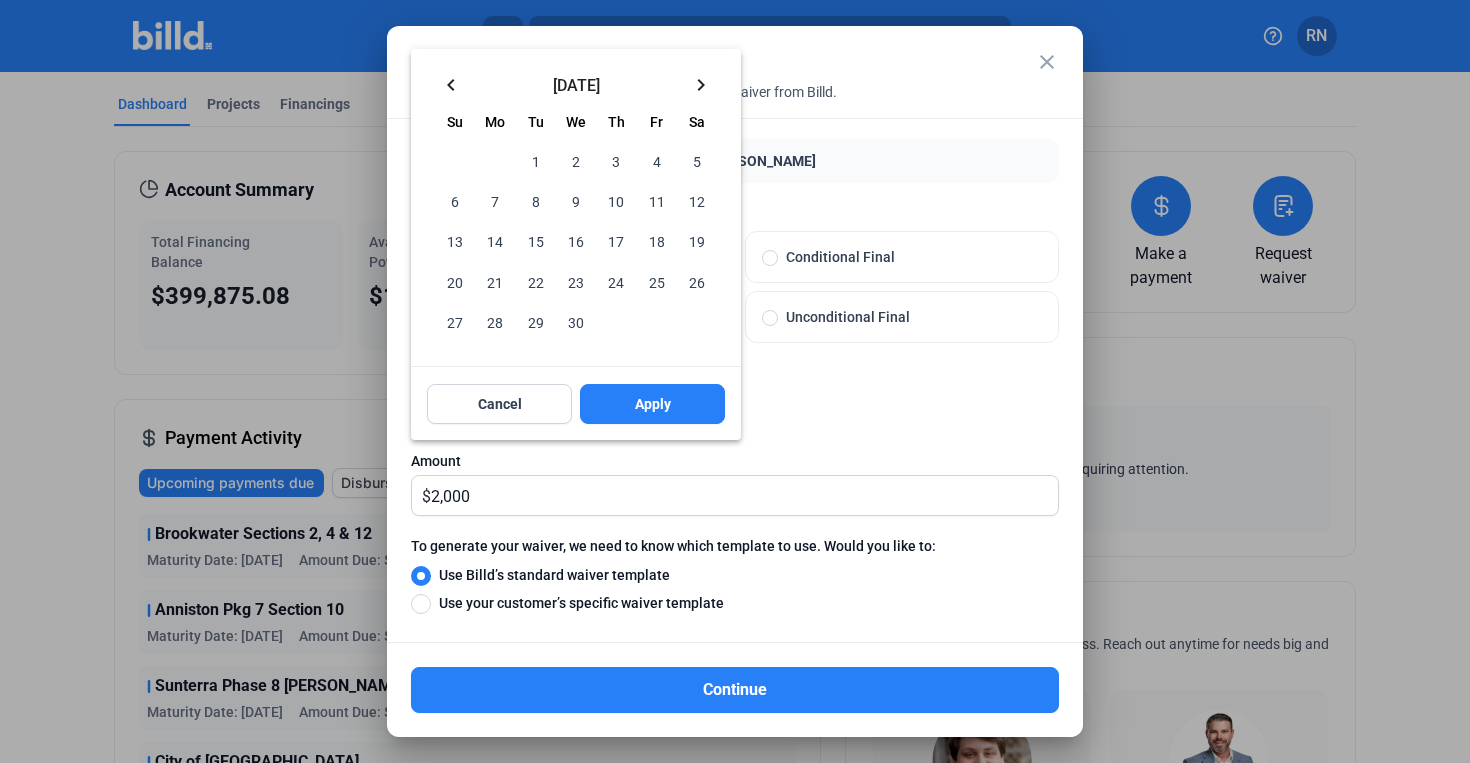 click on "9" at bounding box center [576, 201] 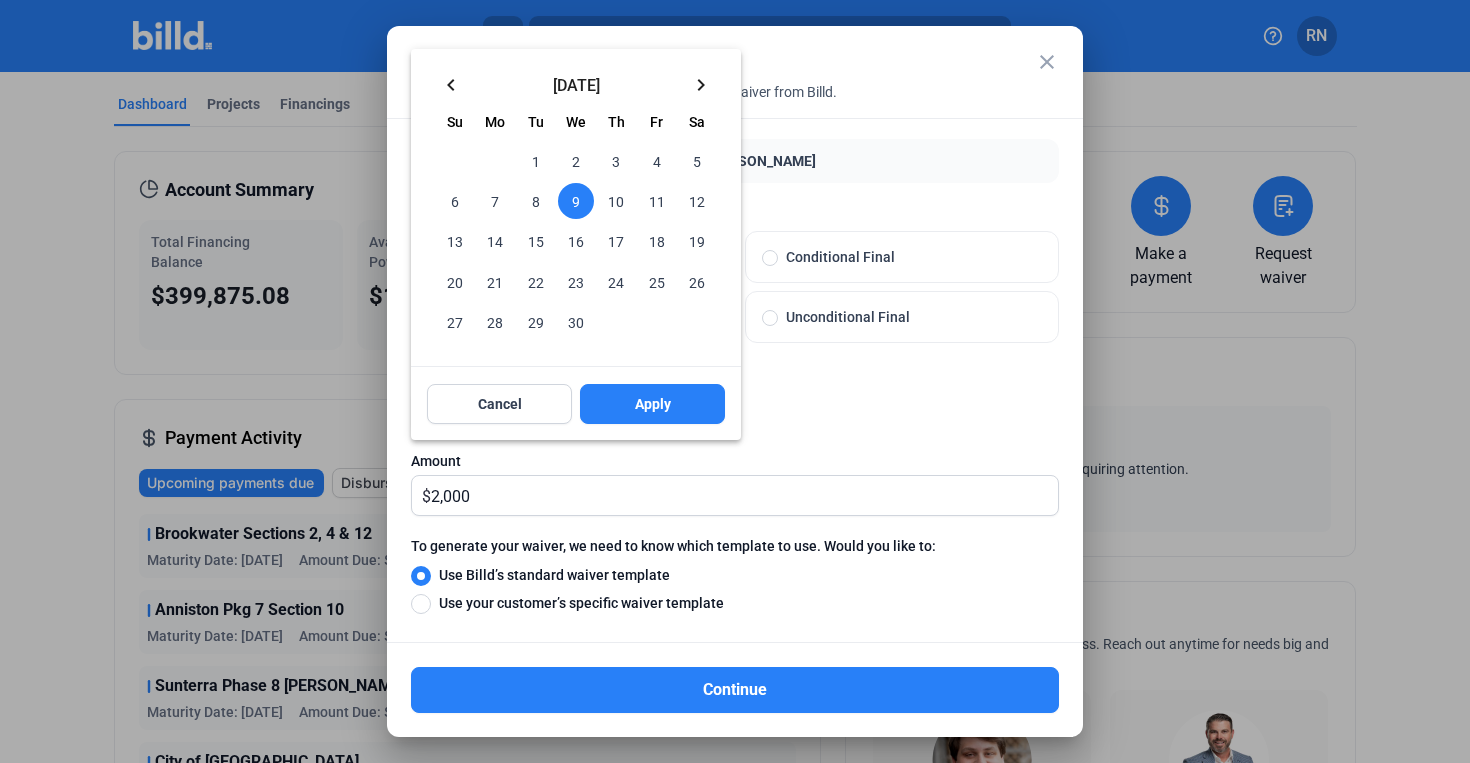 click on "2" at bounding box center (576, 161) 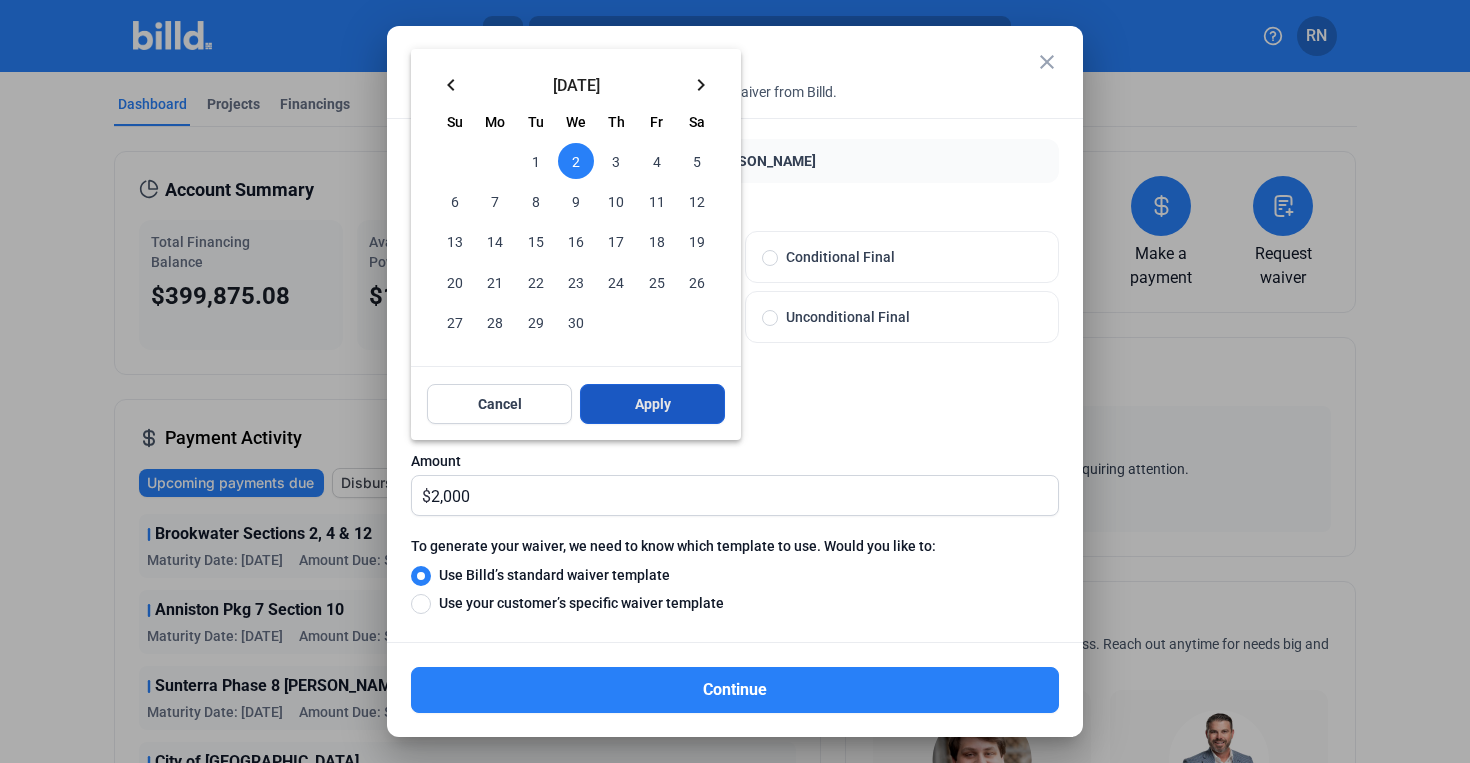 click on "Apply" at bounding box center (652, 404) 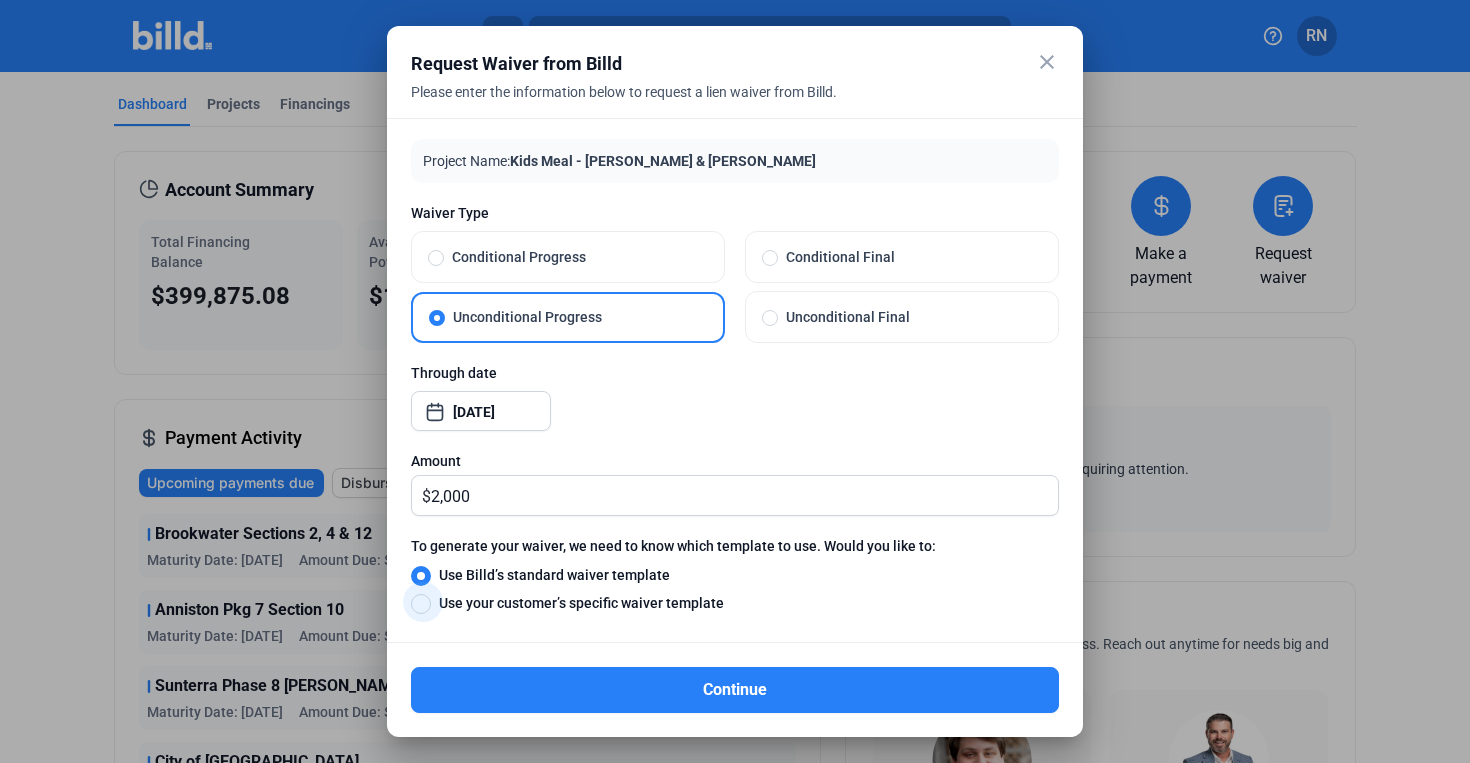click on "Use your customer’s specific waiver template" at bounding box center [577, 603] 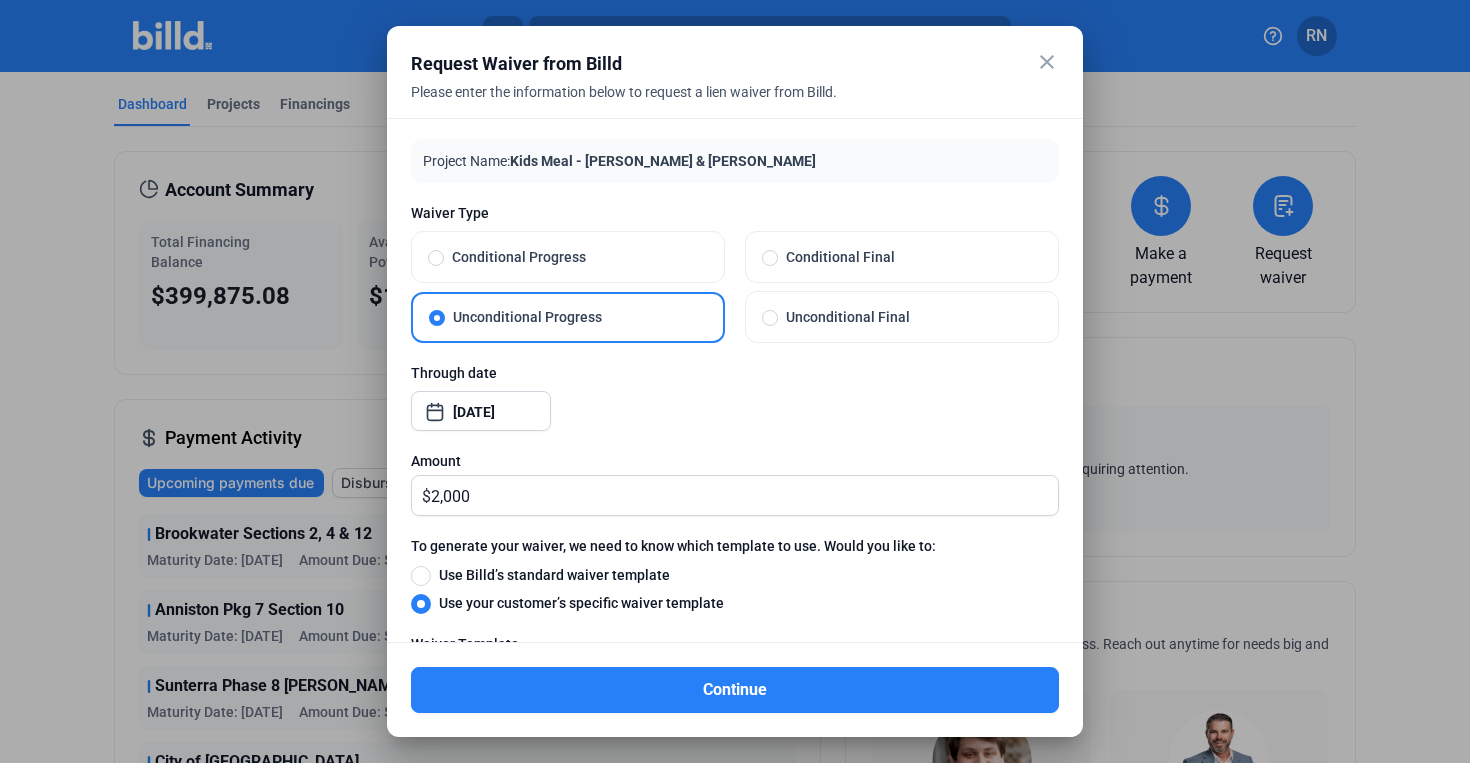 click on "Use Billd’s standard waiver template" at bounding box center [550, 575] 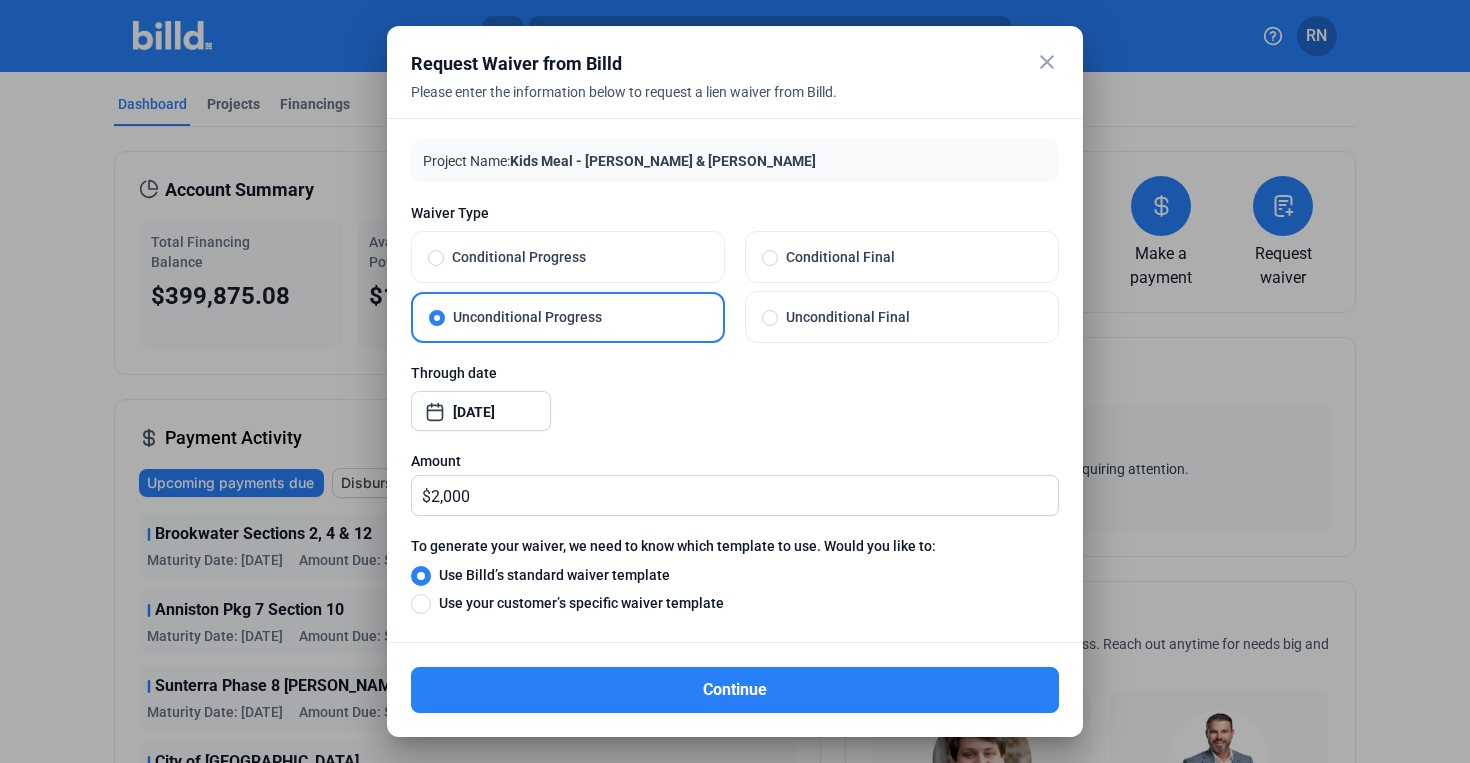 scroll, scrollTop: 21, scrollLeft: 0, axis: vertical 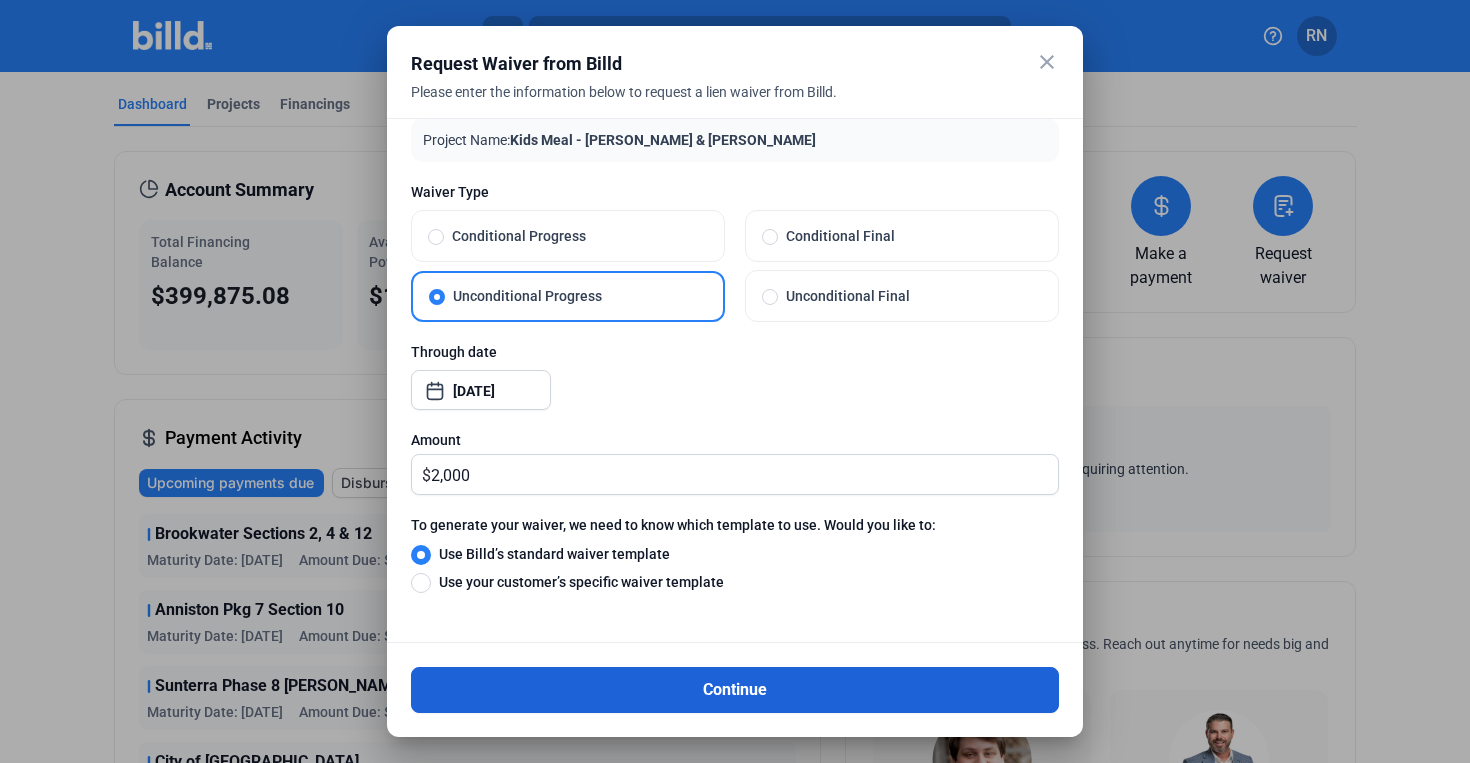 click on "Continue" at bounding box center [735, 690] 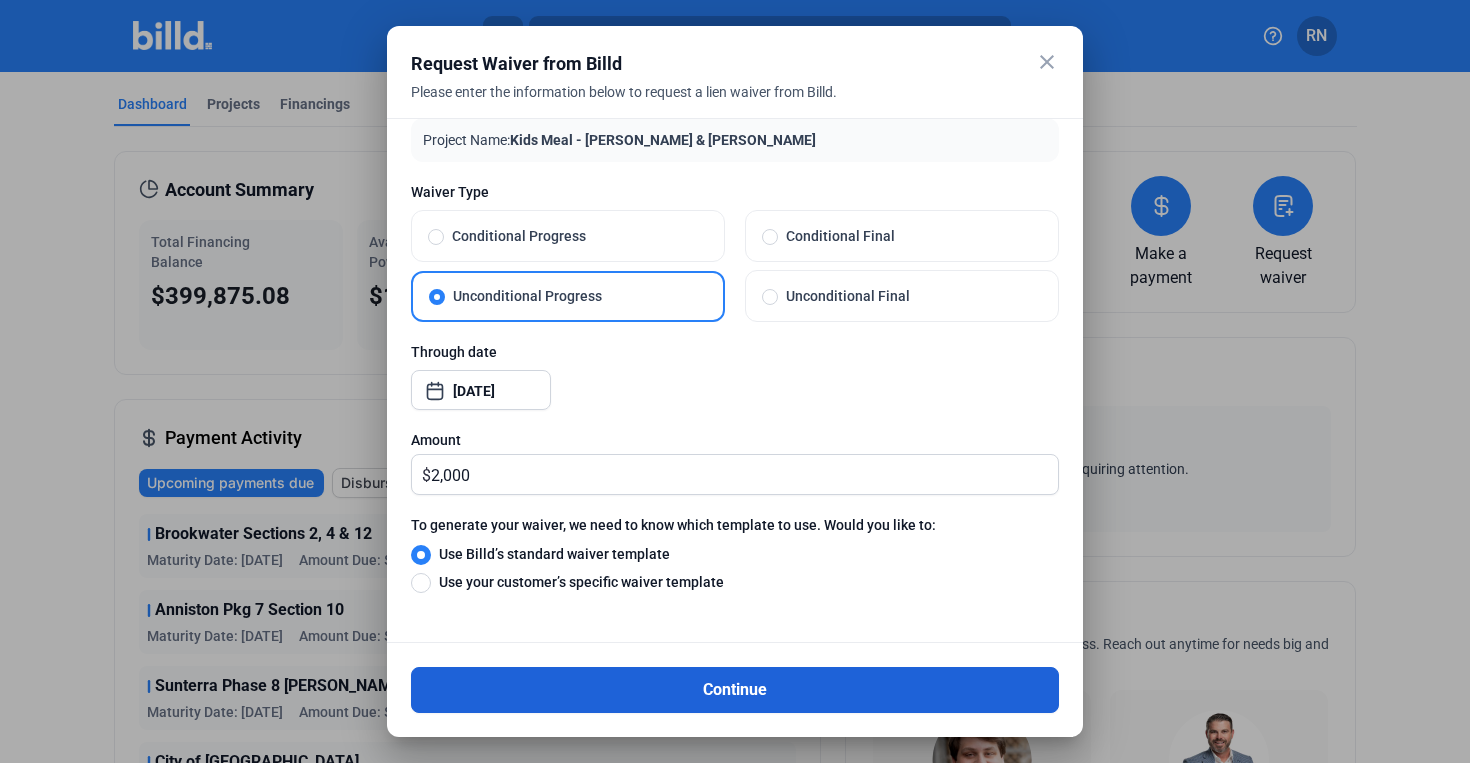 scroll, scrollTop: 0, scrollLeft: 0, axis: both 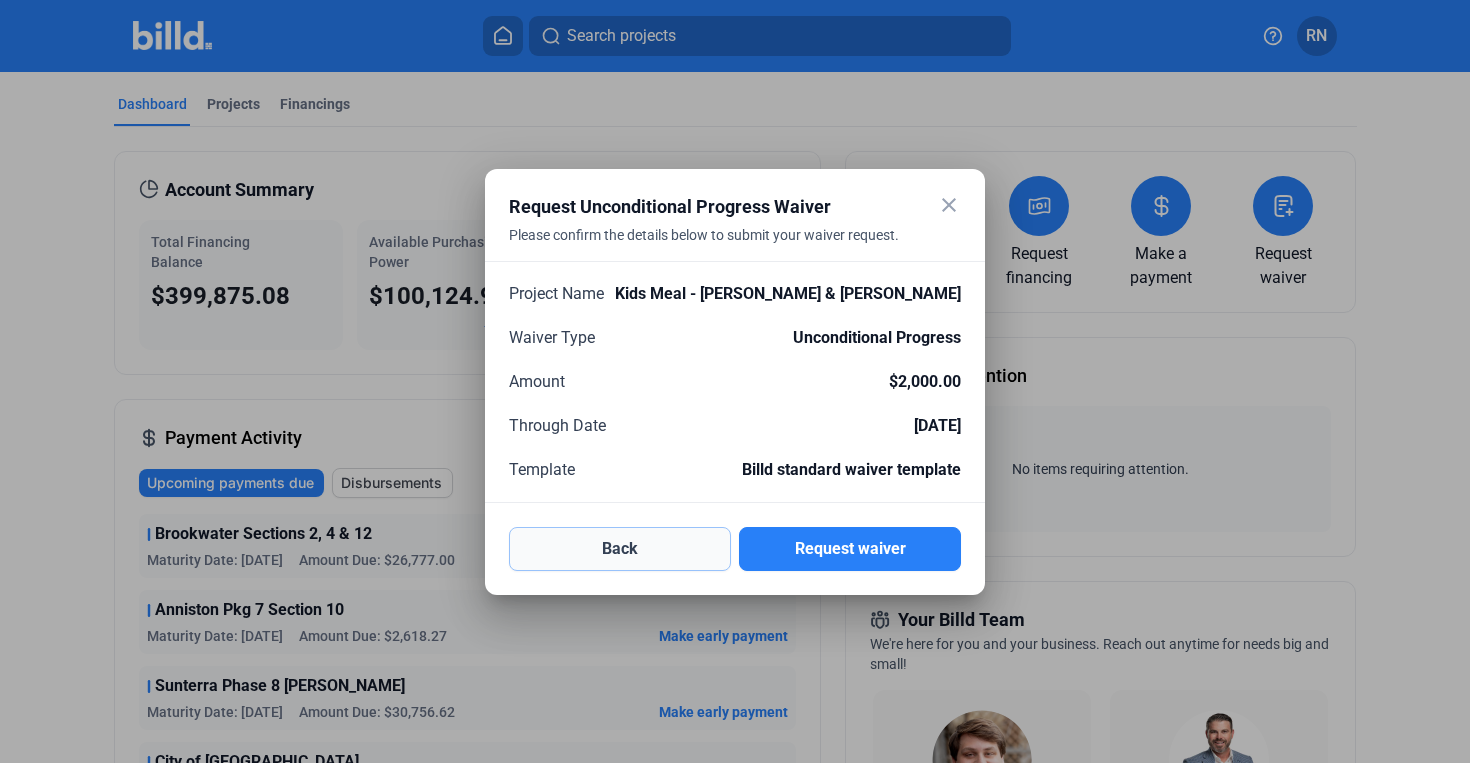 click on "Back" at bounding box center (620, 549) 